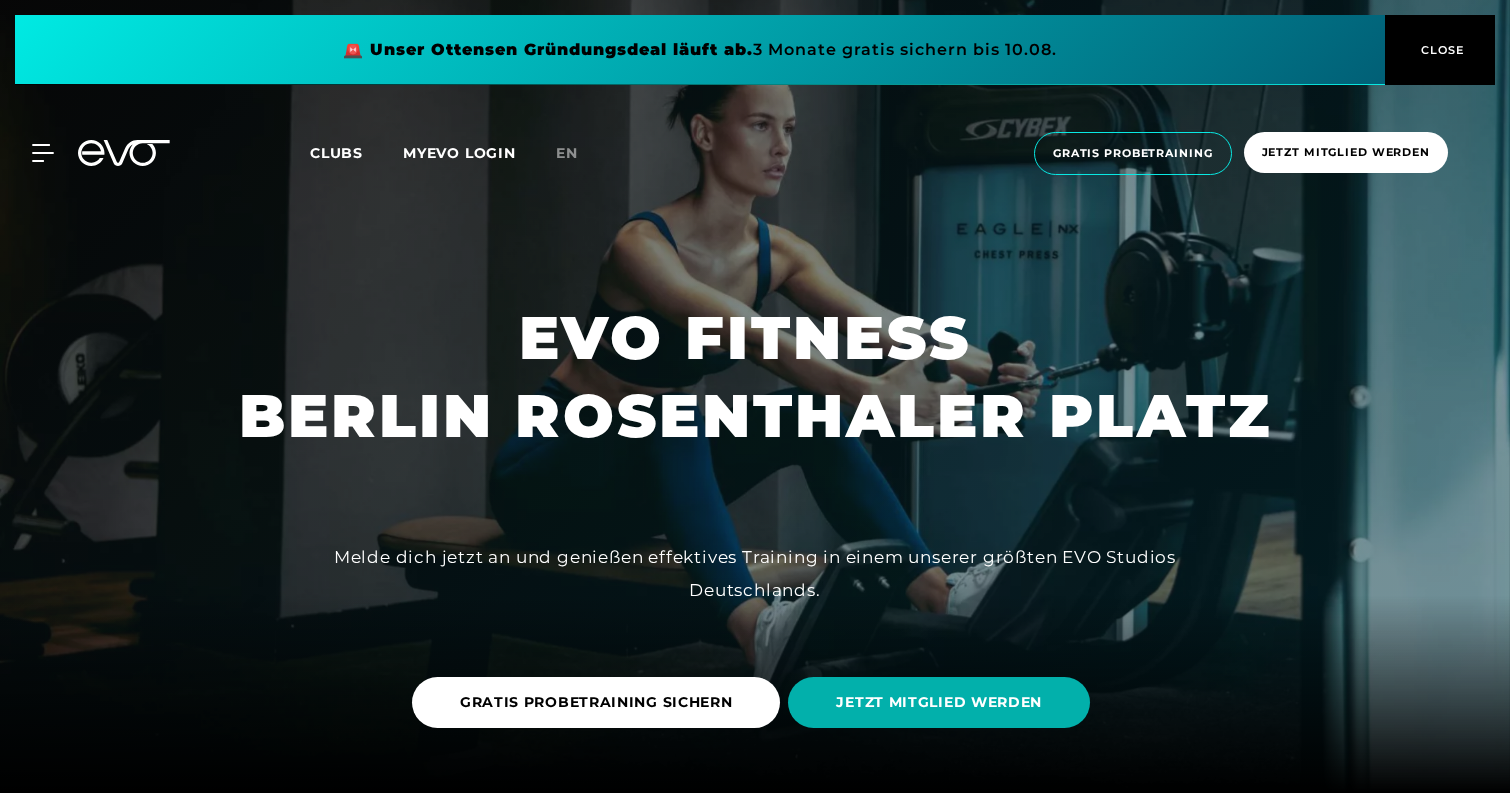 scroll, scrollTop: 0, scrollLeft: 0, axis: both 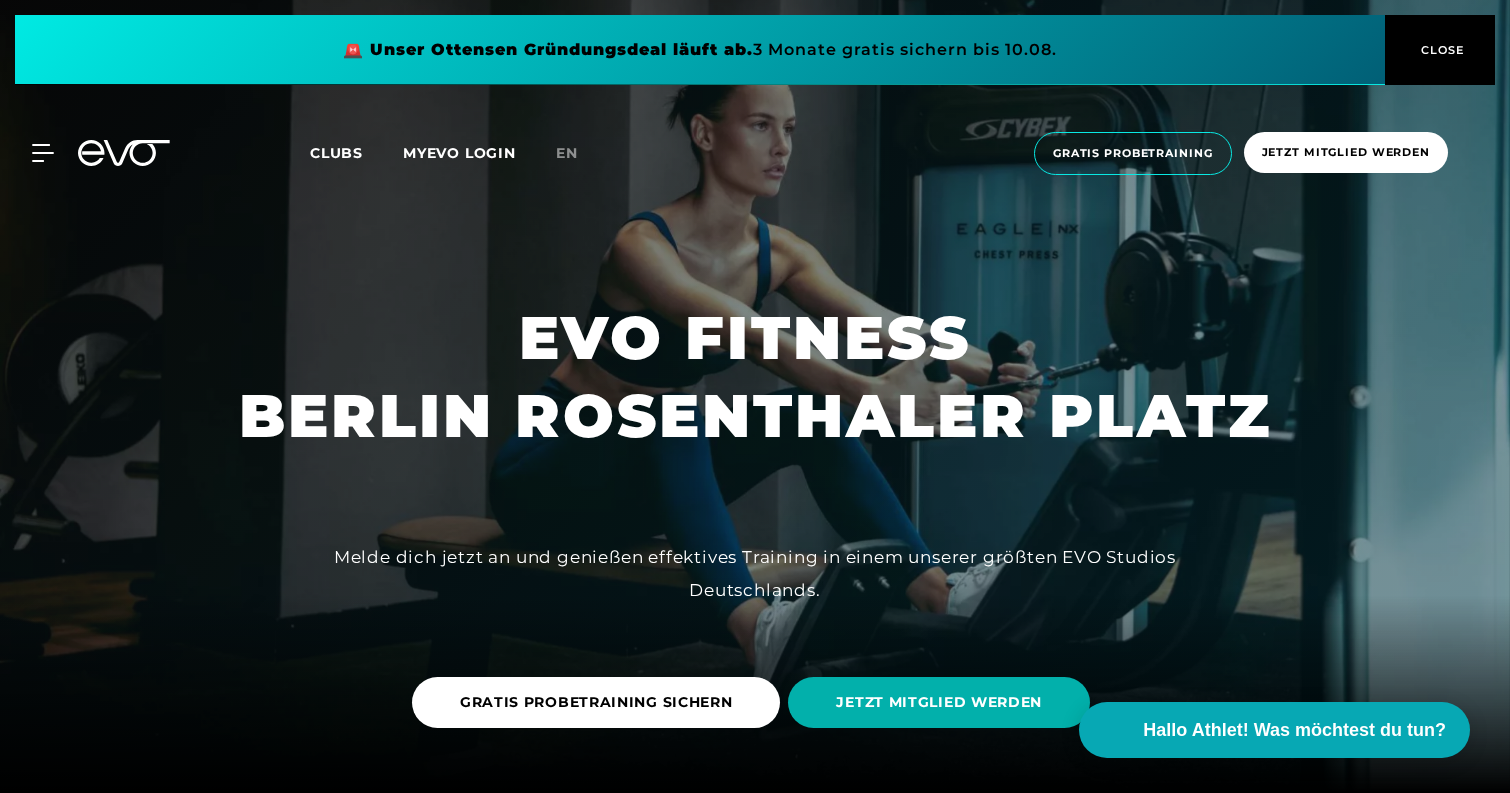 click on "CLOSE" at bounding box center [1440, 50] 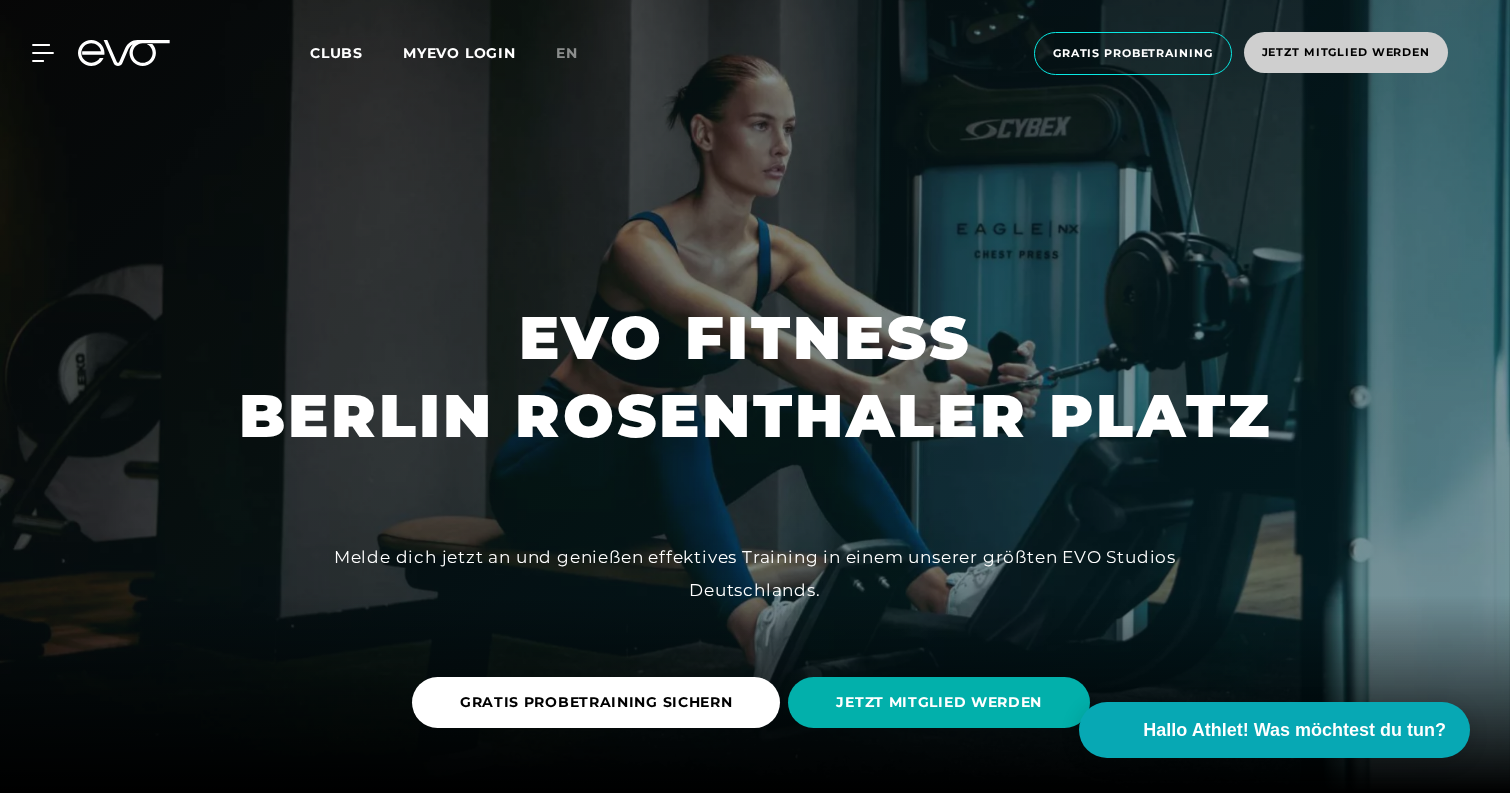 click on "Jetzt Mitglied werden" at bounding box center (1346, 52) 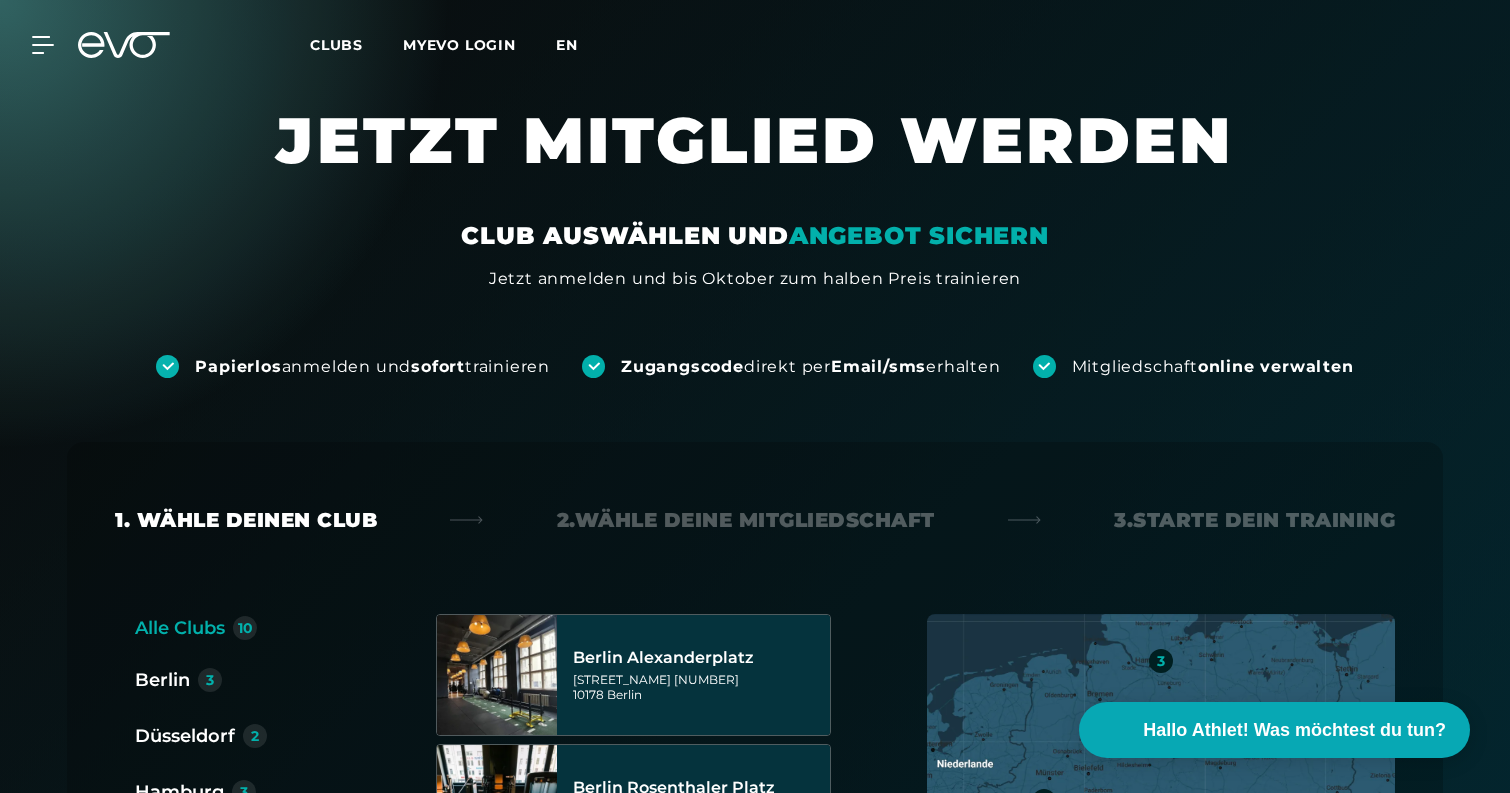 click on "en" at bounding box center [567, 45] 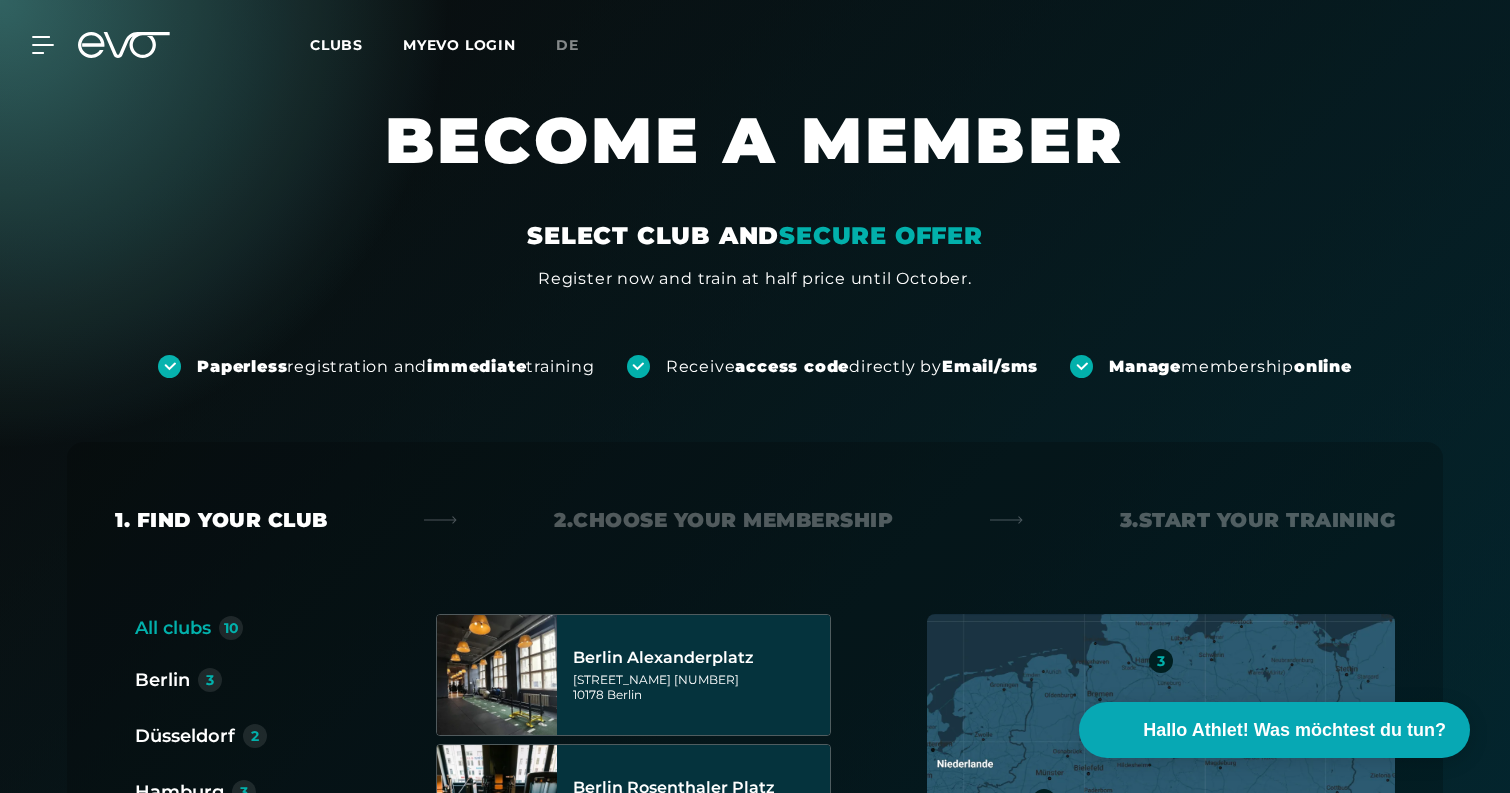 click on "Clubs" at bounding box center [336, 45] 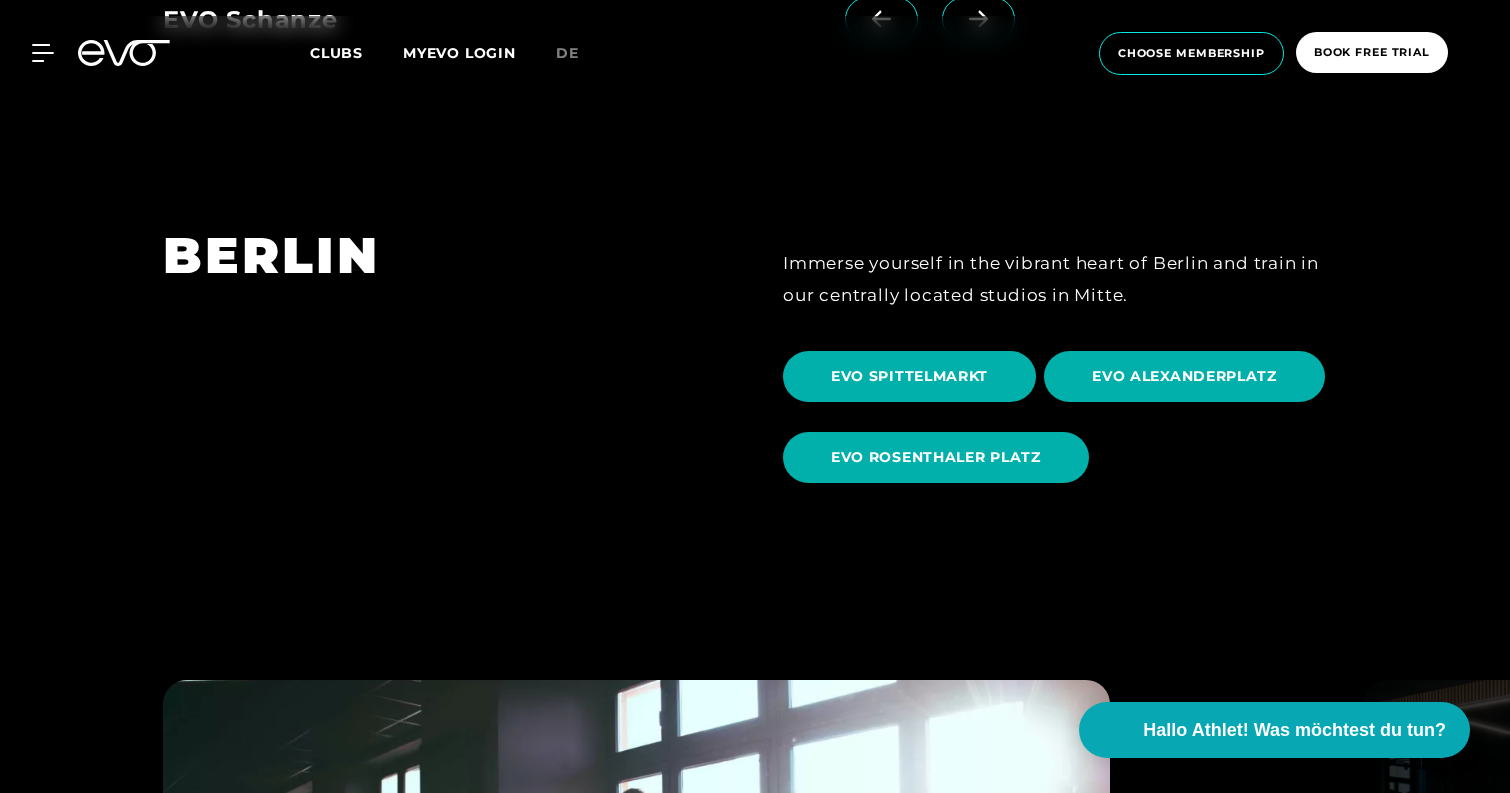 scroll, scrollTop: 1956, scrollLeft: 0, axis: vertical 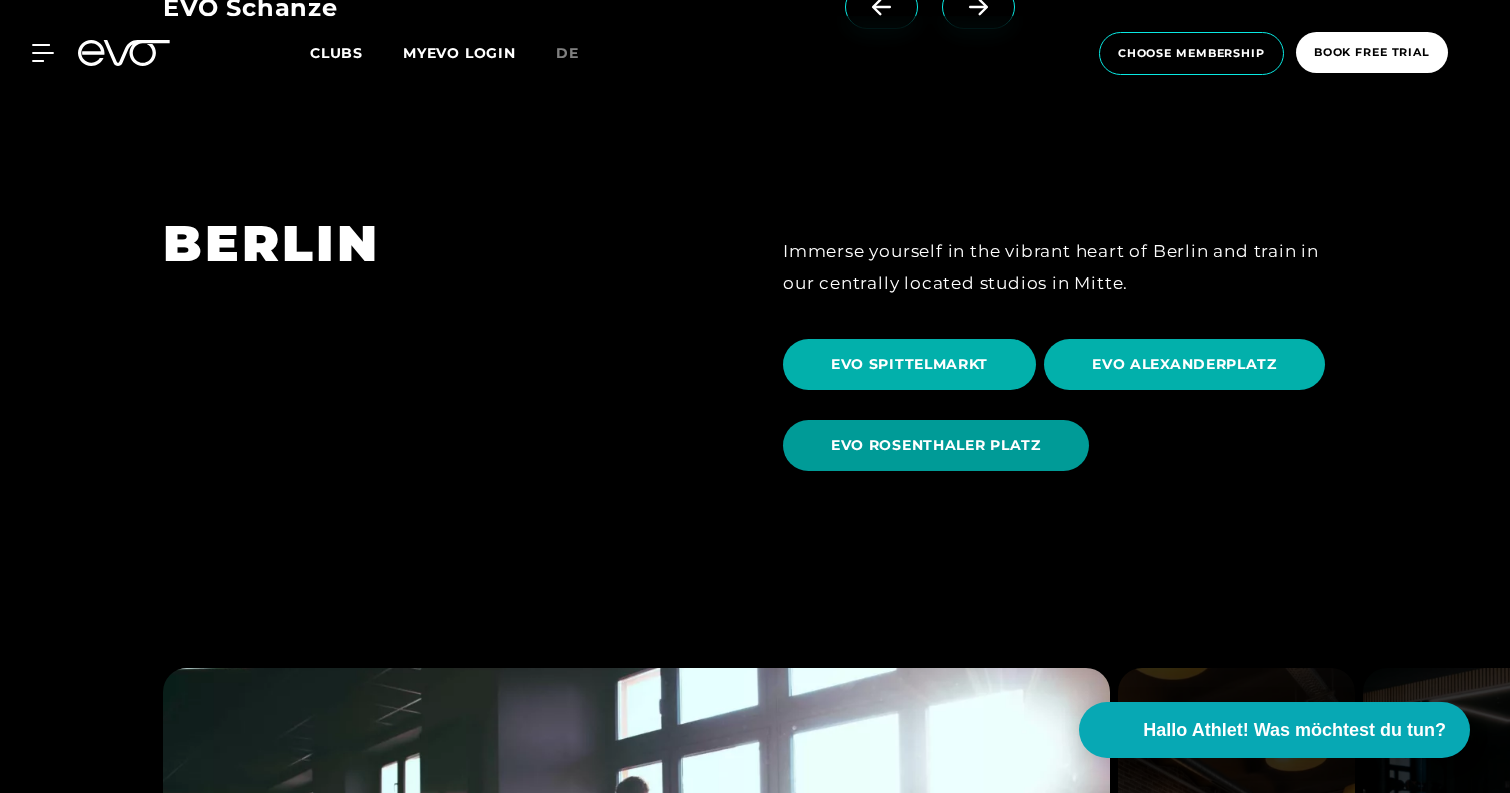 click on "EVO ROSENTHALER PLATZ" at bounding box center [936, 445] 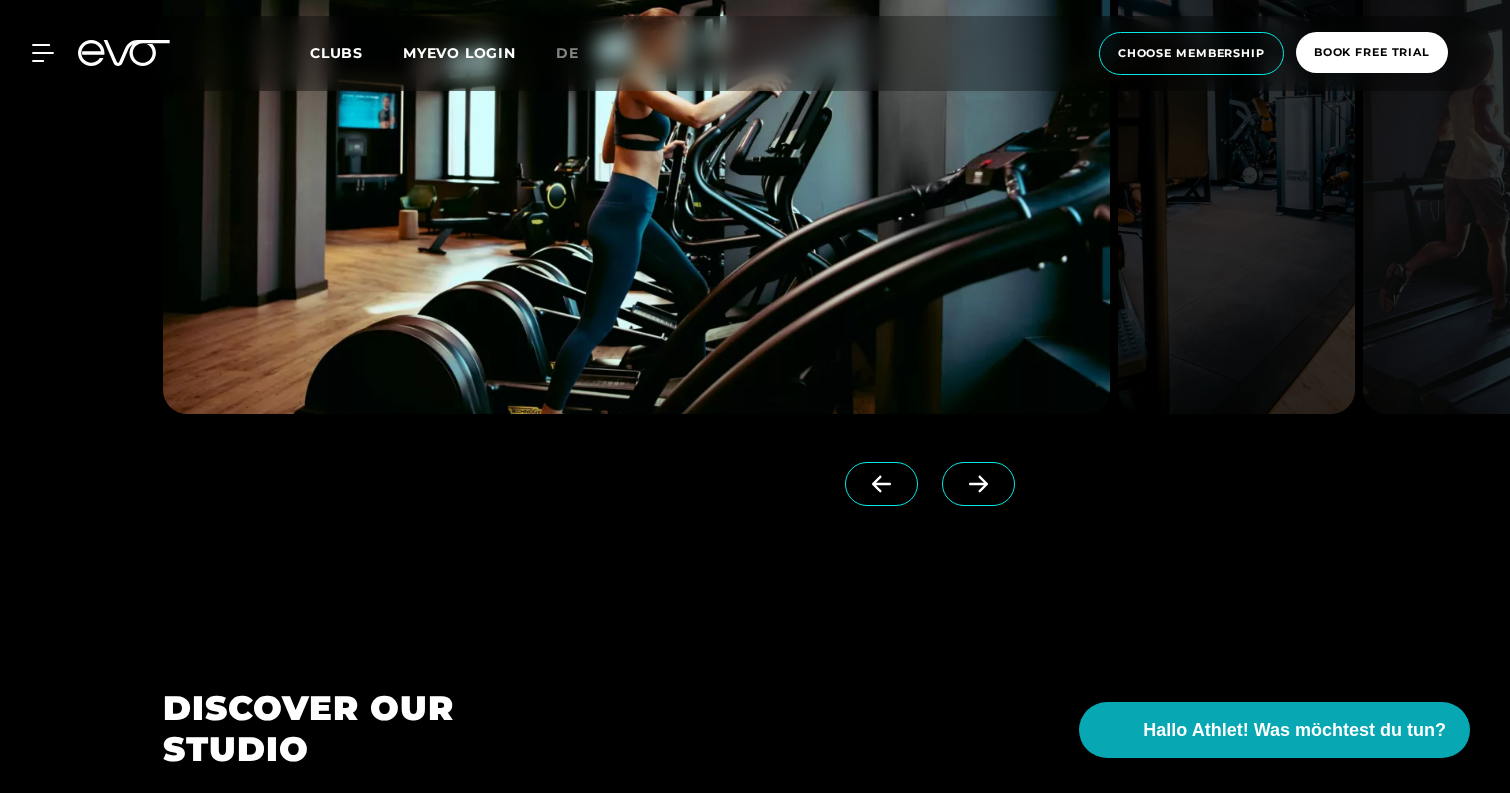 scroll, scrollTop: 2053, scrollLeft: 0, axis: vertical 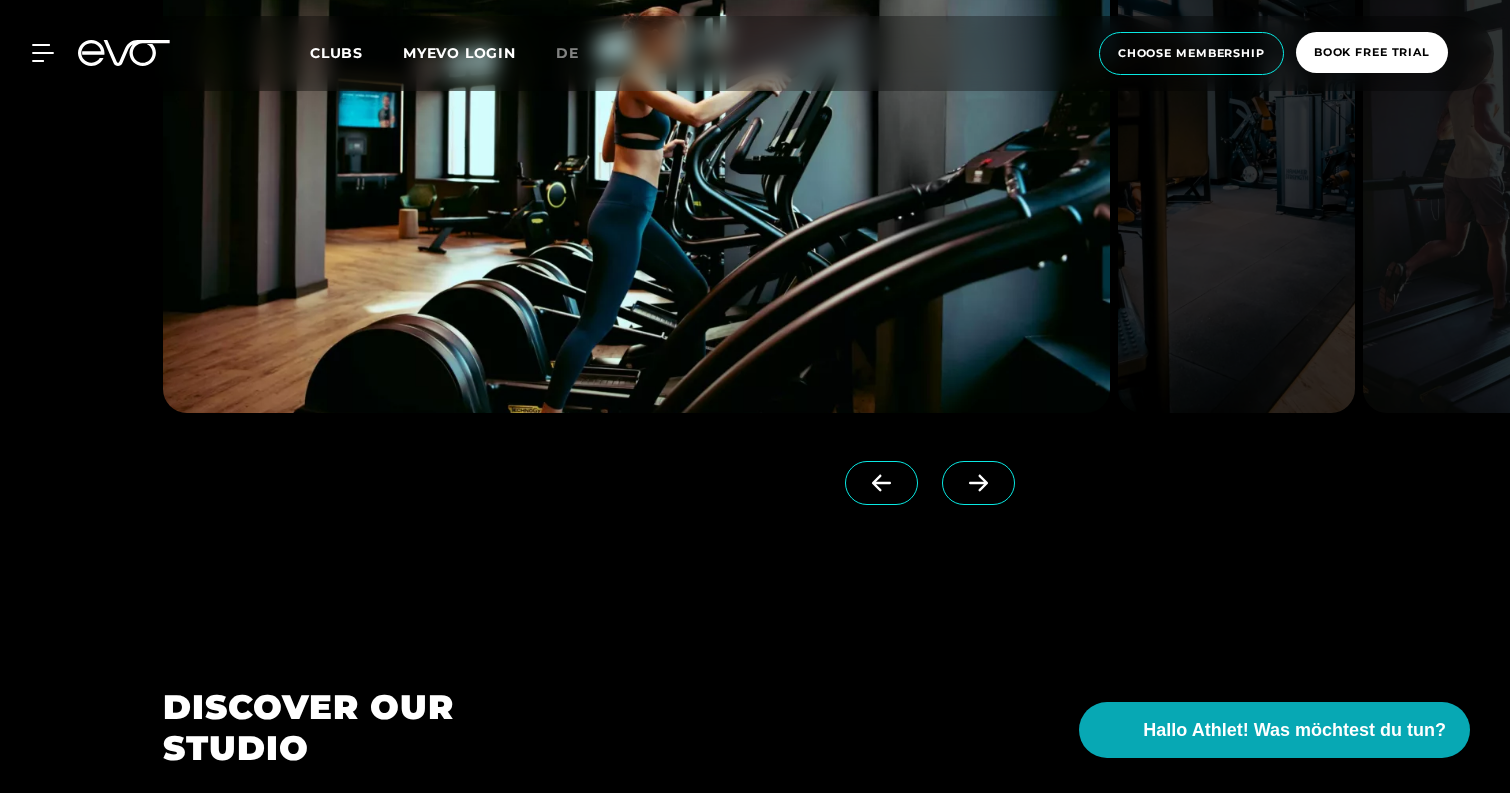 click 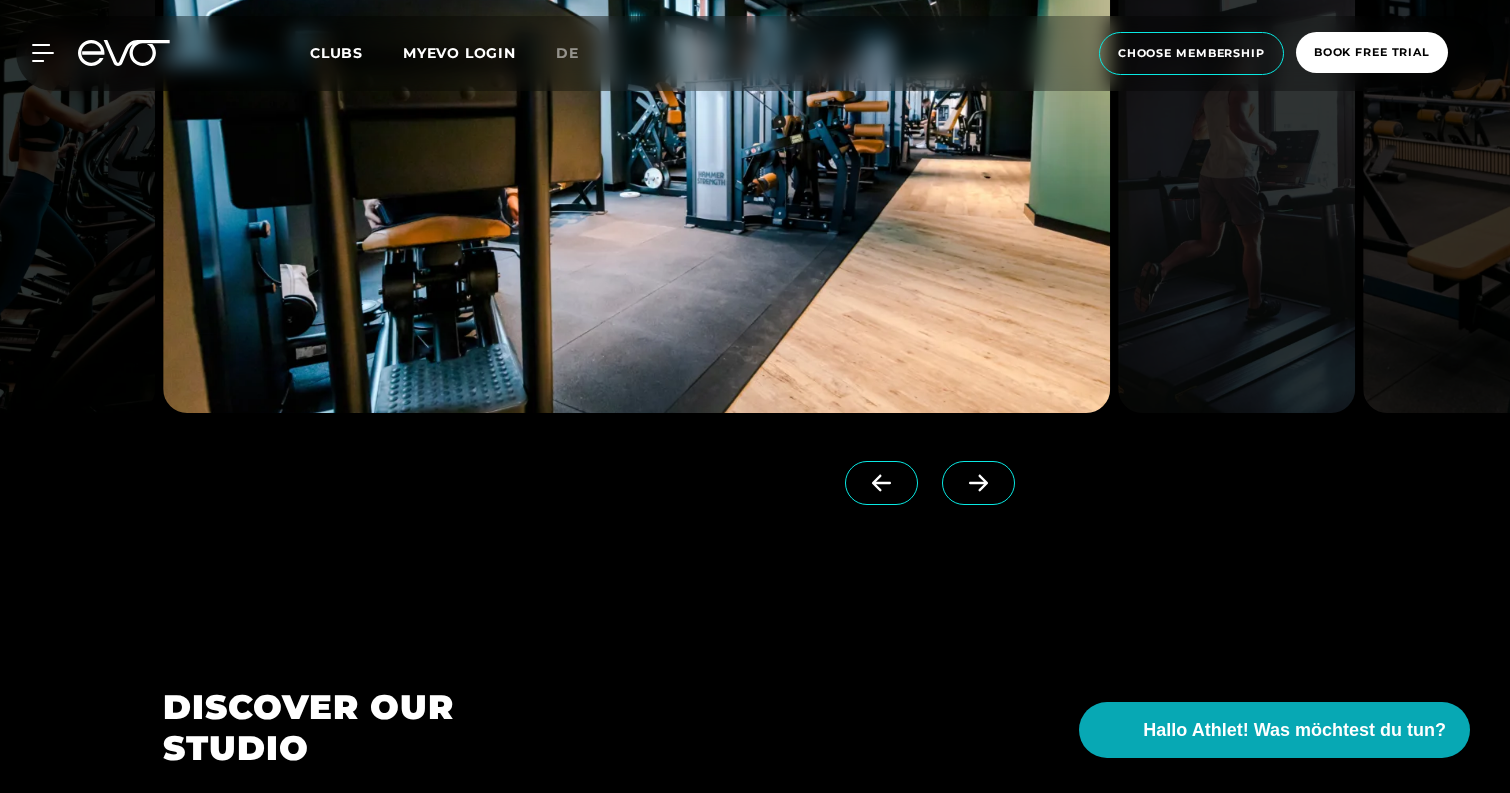 scroll, scrollTop: 1844, scrollLeft: 0, axis: vertical 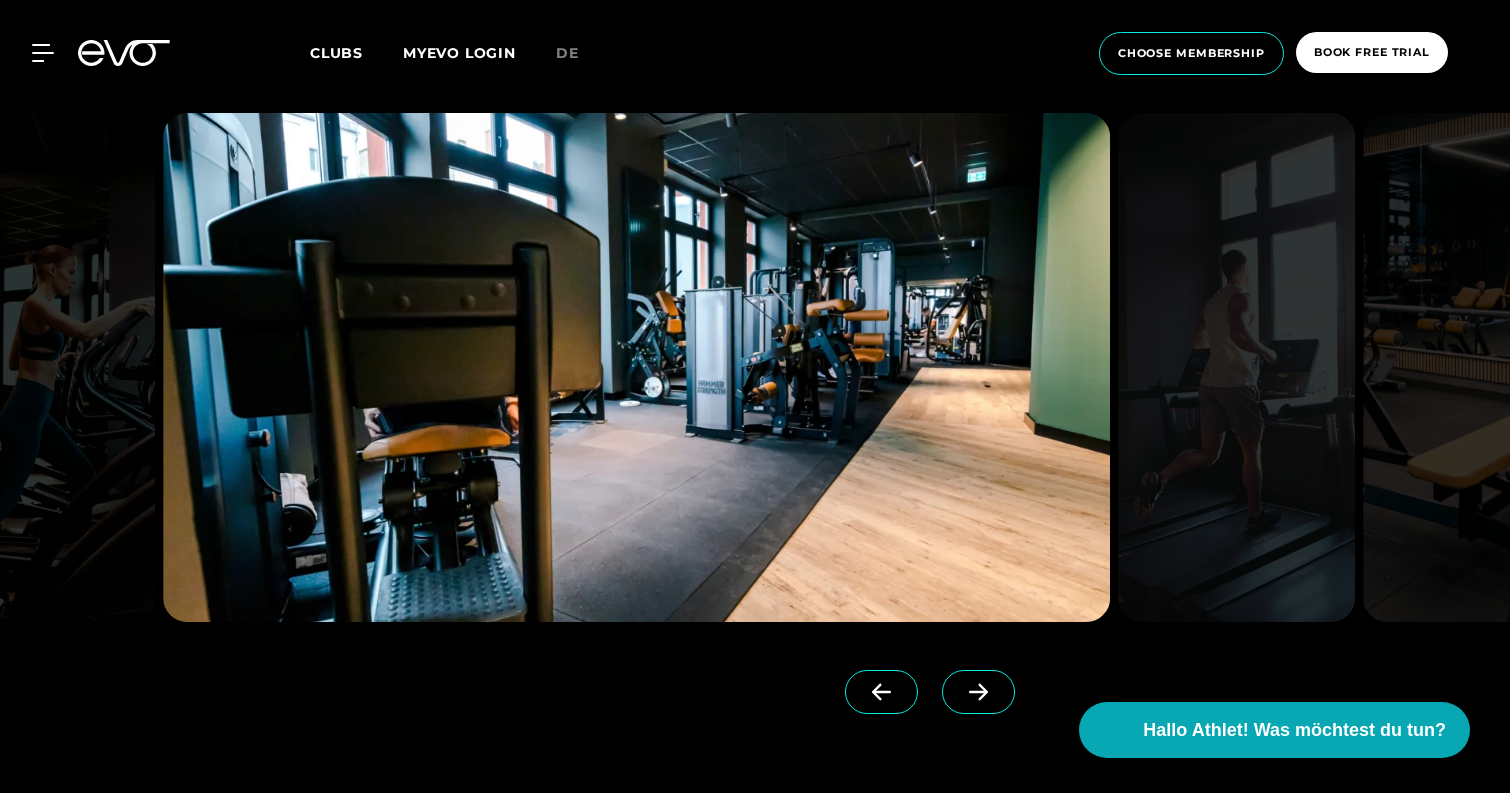 click at bounding box center [978, 692] 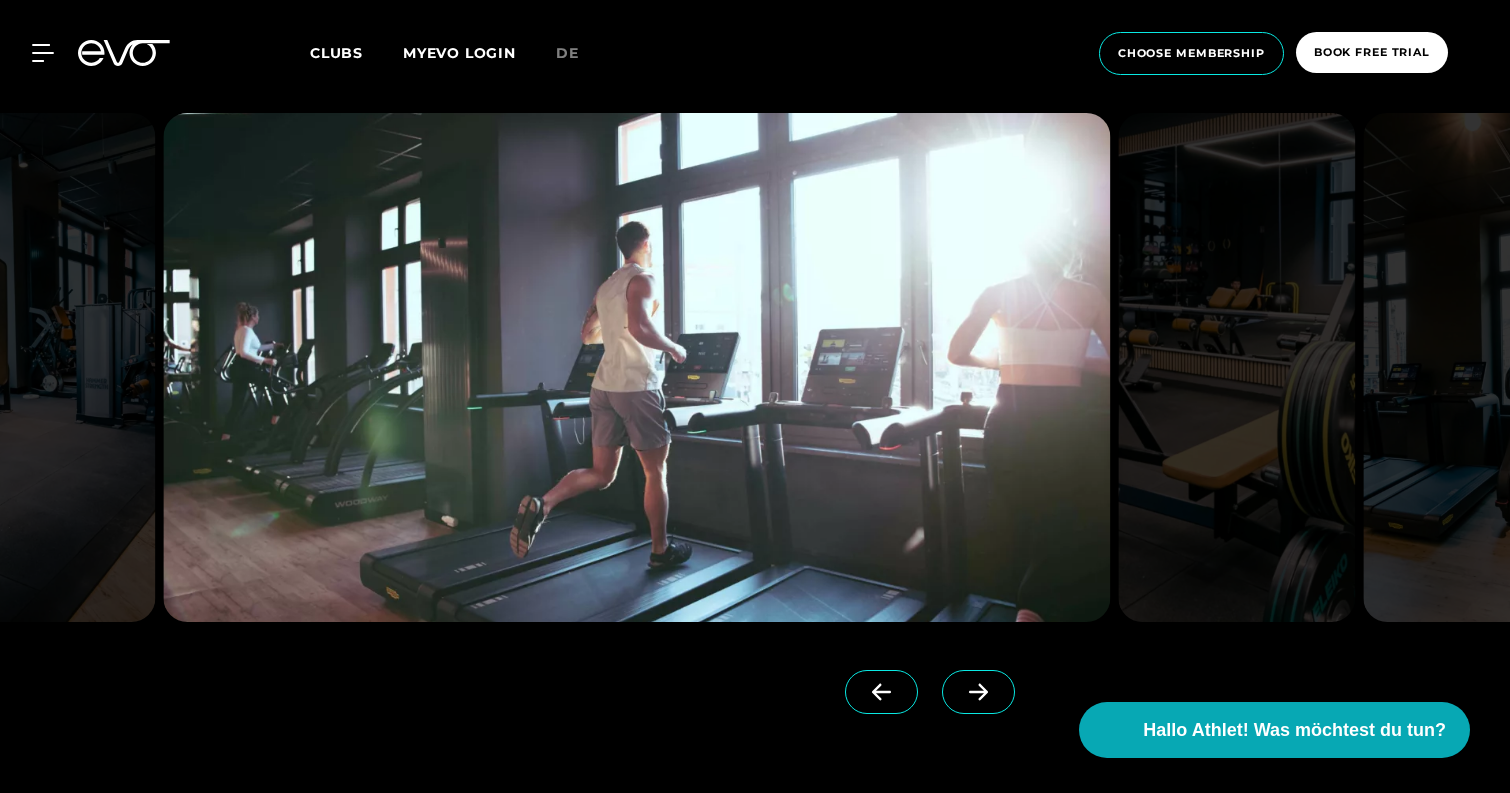 click at bounding box center (978, 692) 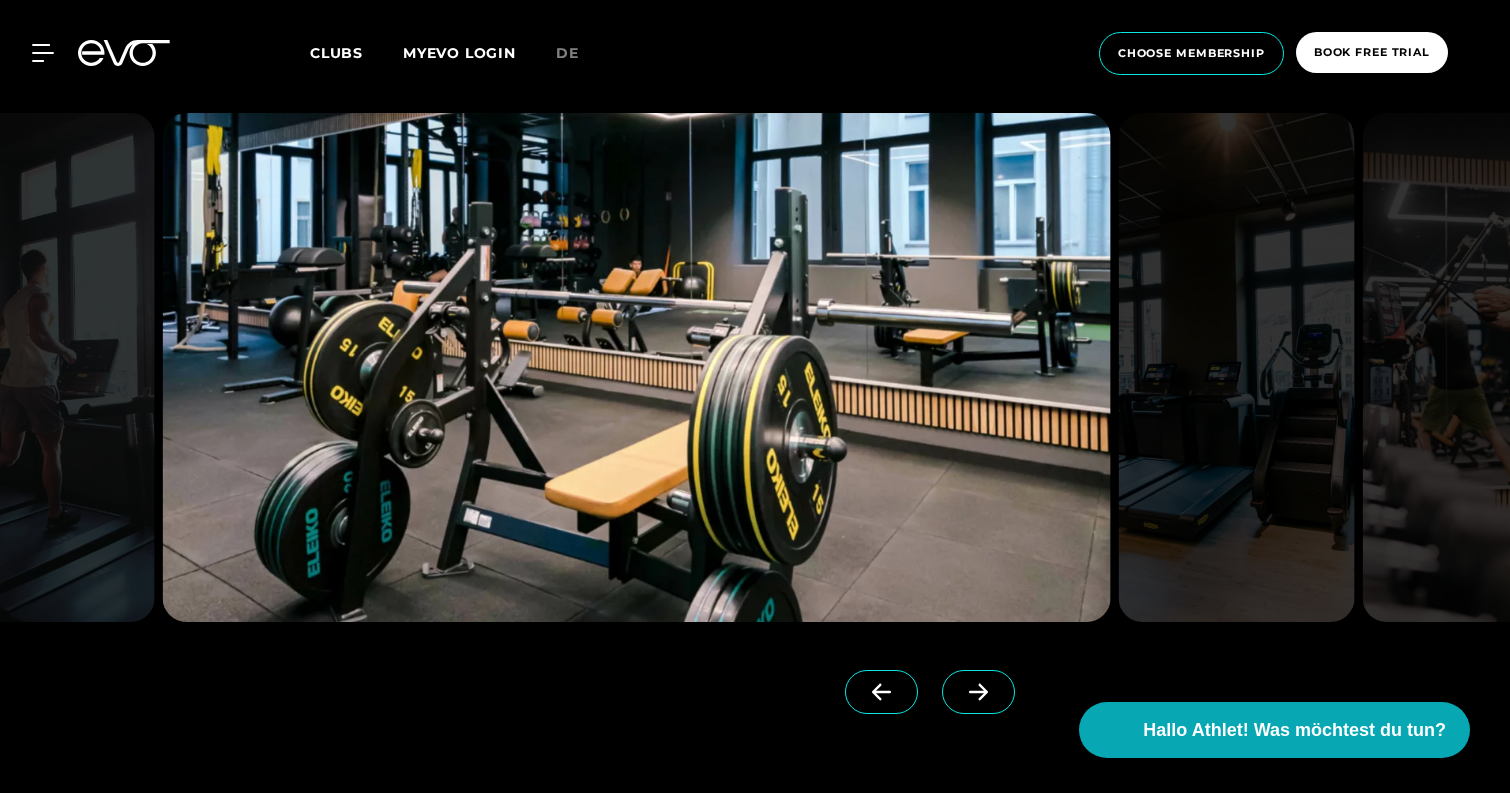 click at bounding box center [978, 692] 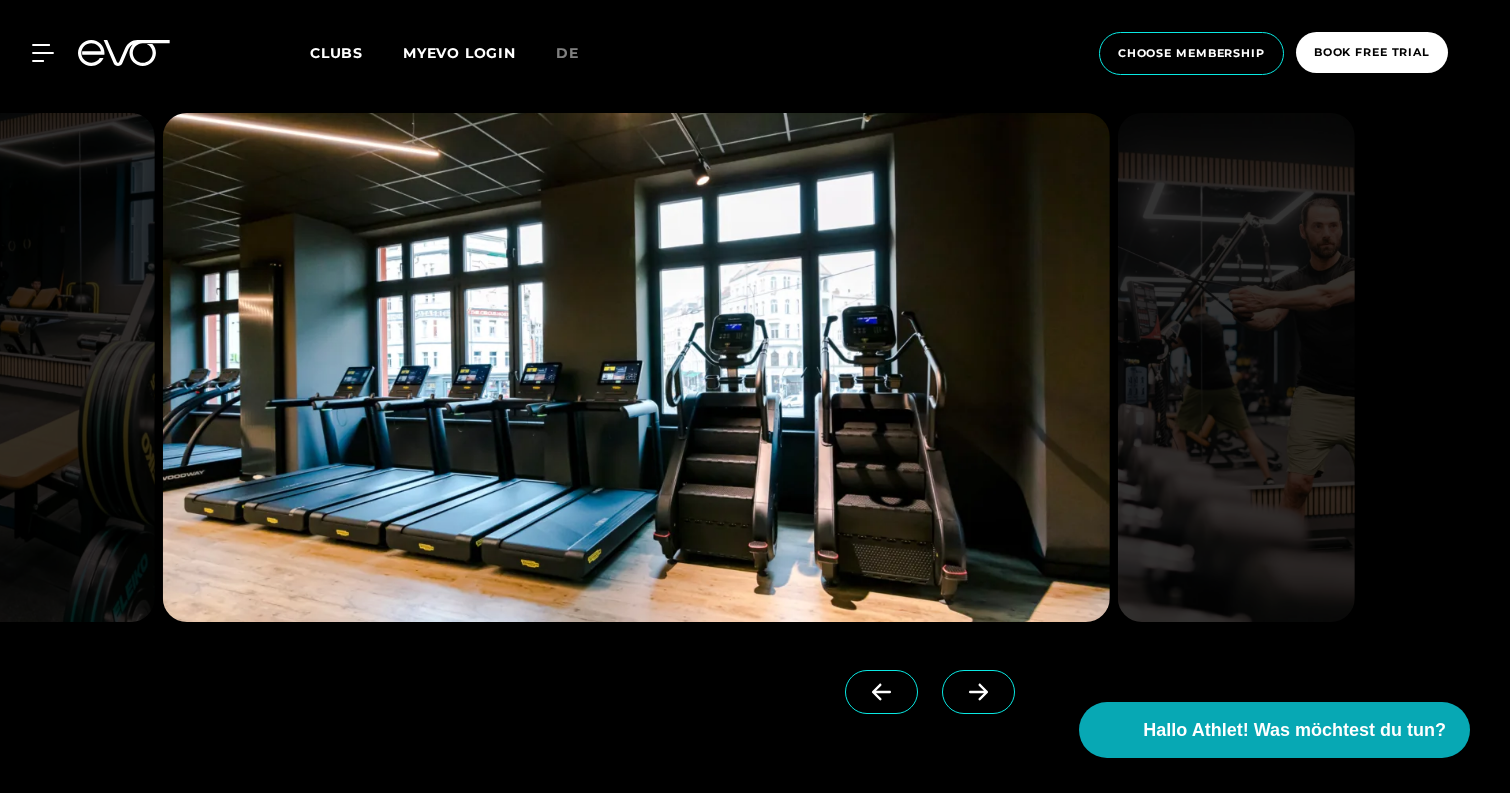 click at bounding box center (978, 692) 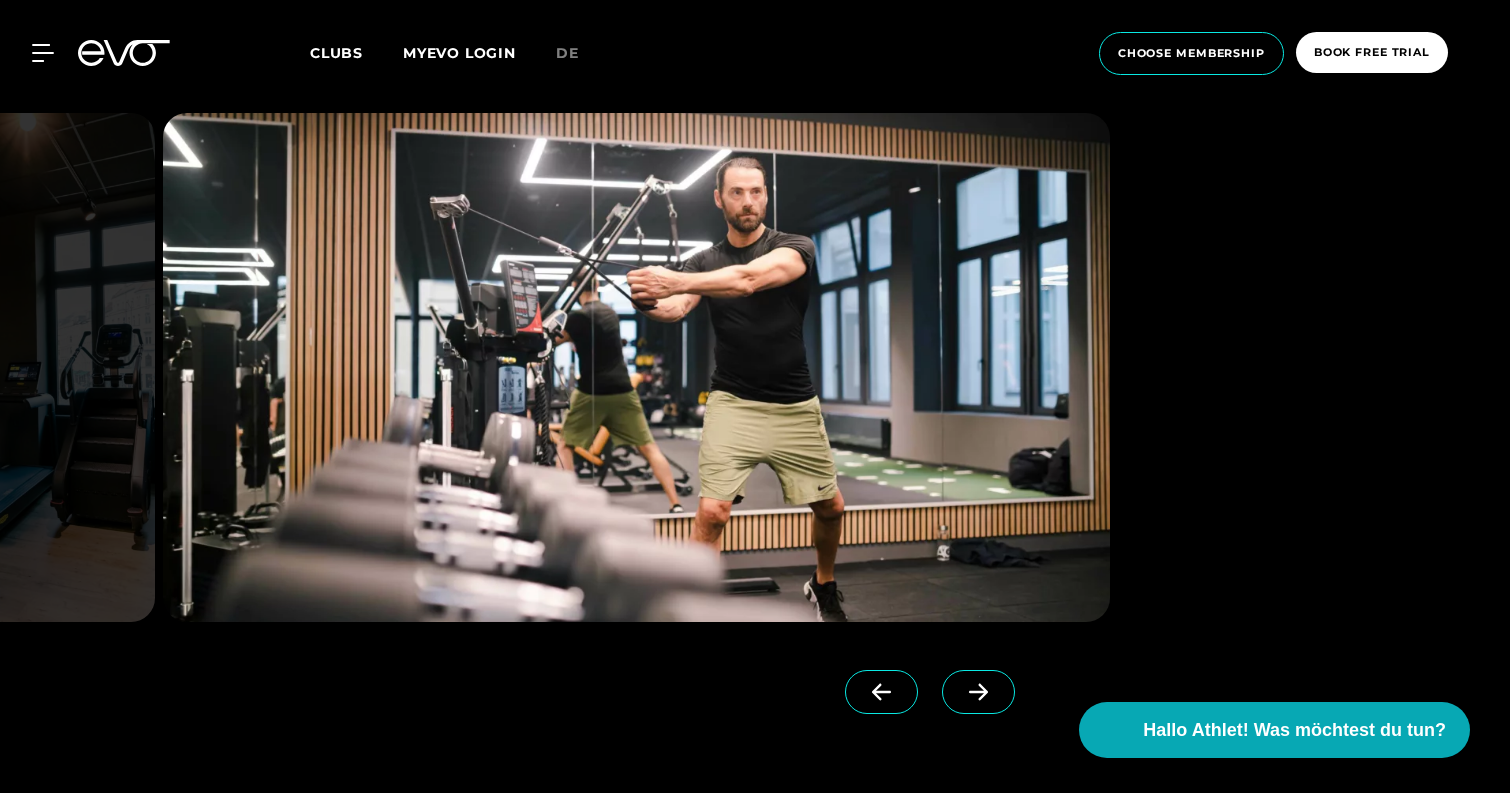 click at bounding box center [978, 692] 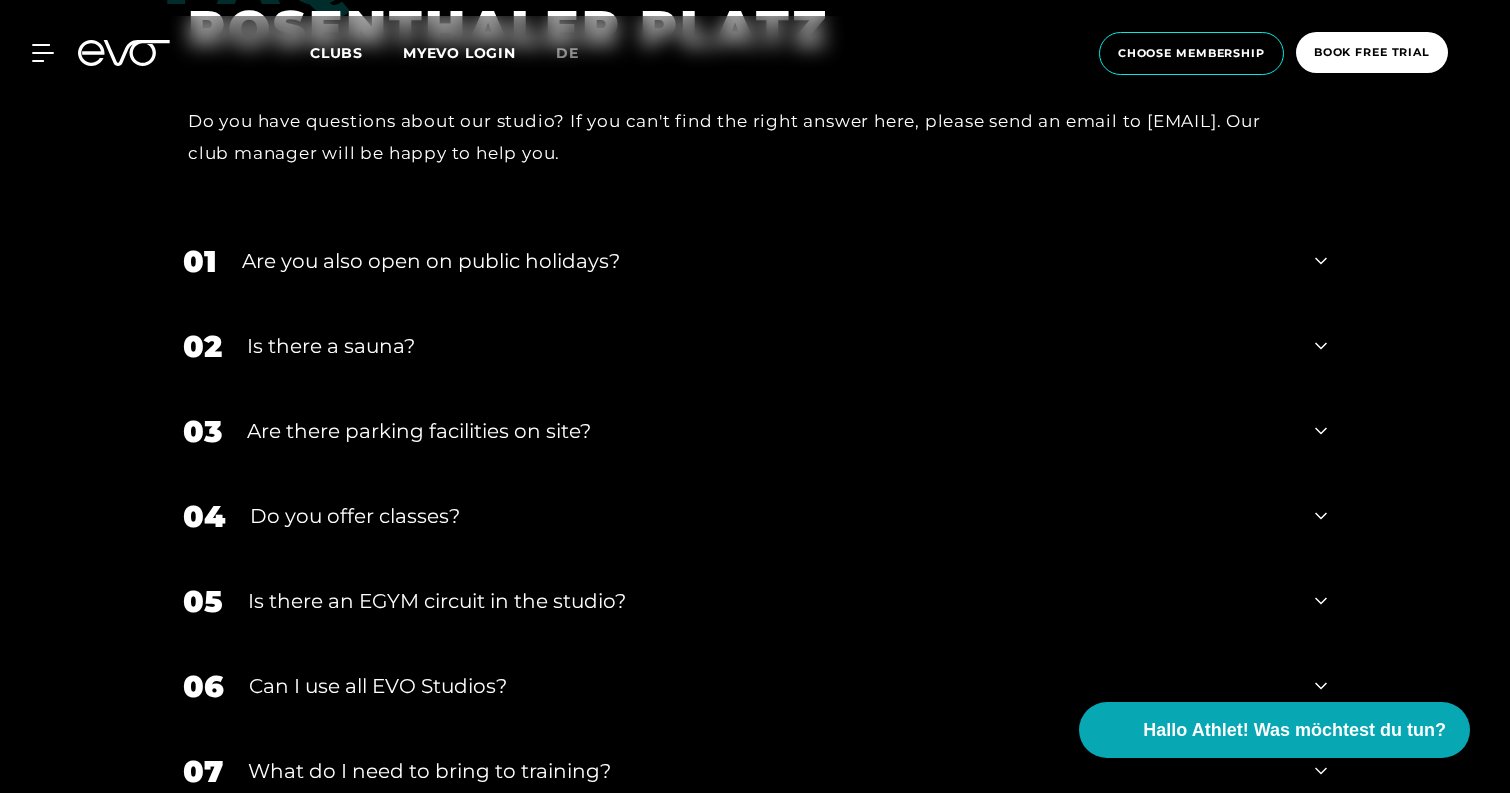 scroll, scrollTop: 6985, scrollLeft: 0, axis: vertical 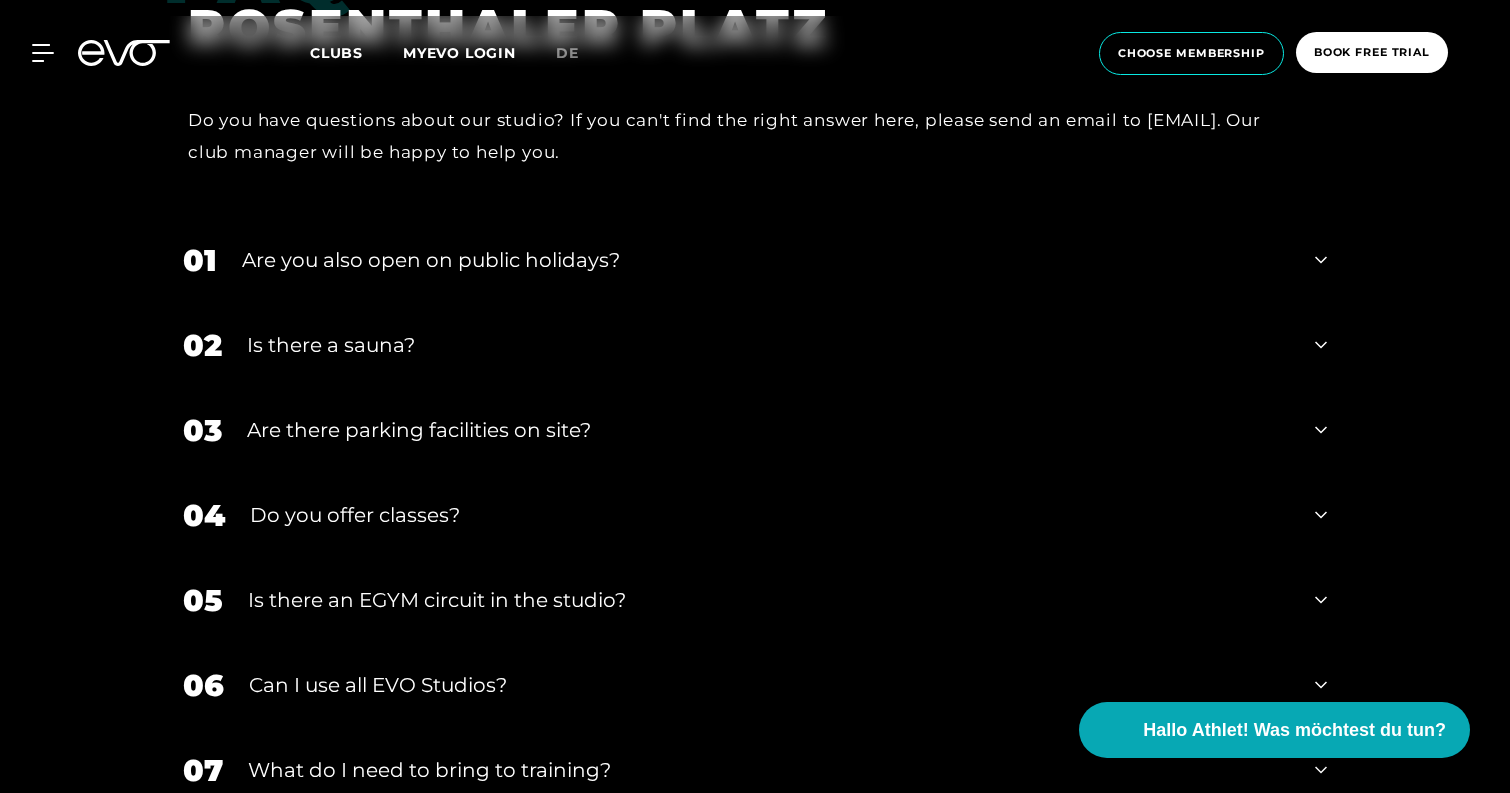 click on "Is there a sauna?" at bounding box center [768, 345] 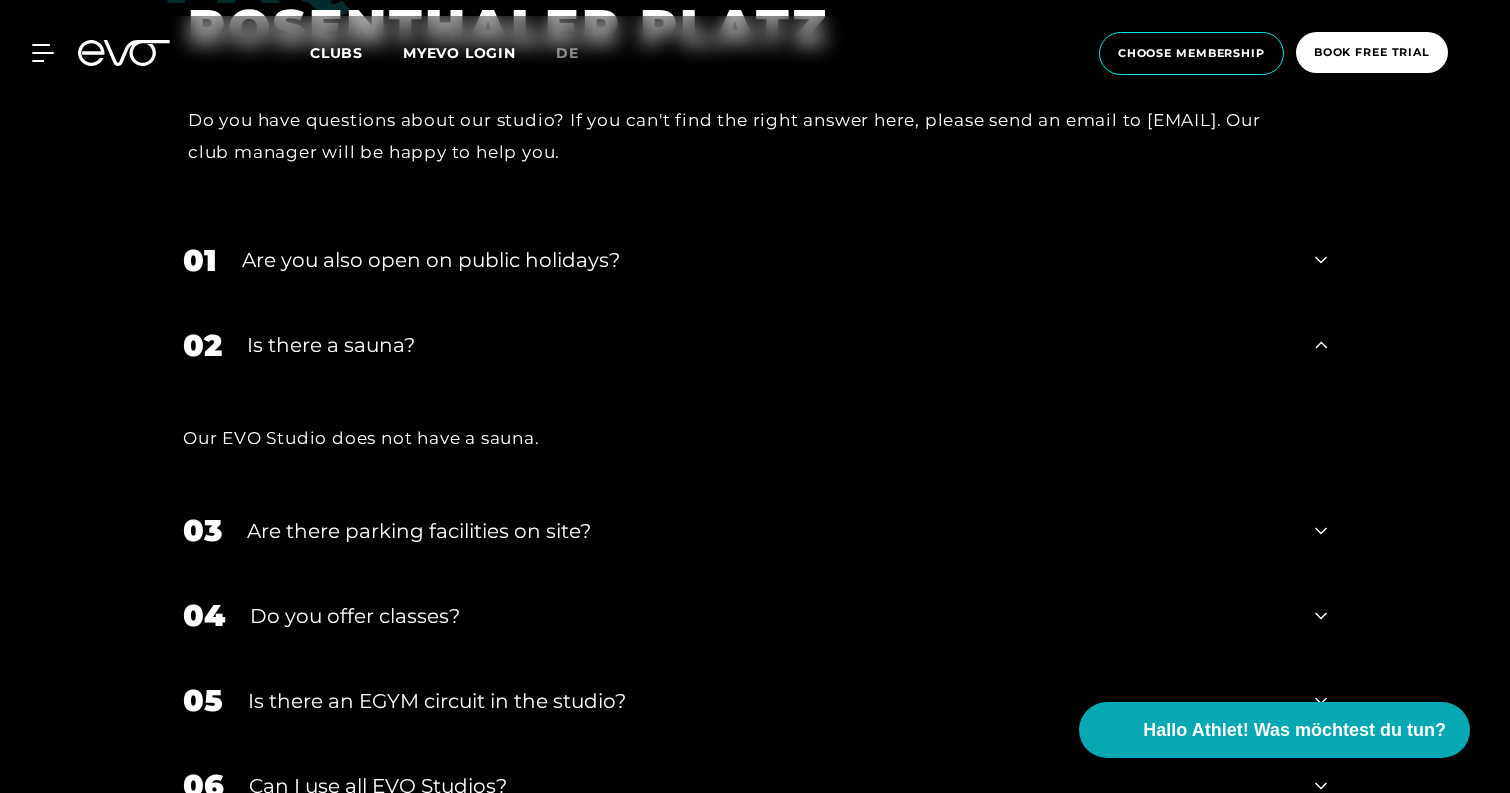 click on "Is there a sauna?" at bounding box center [768, 345] 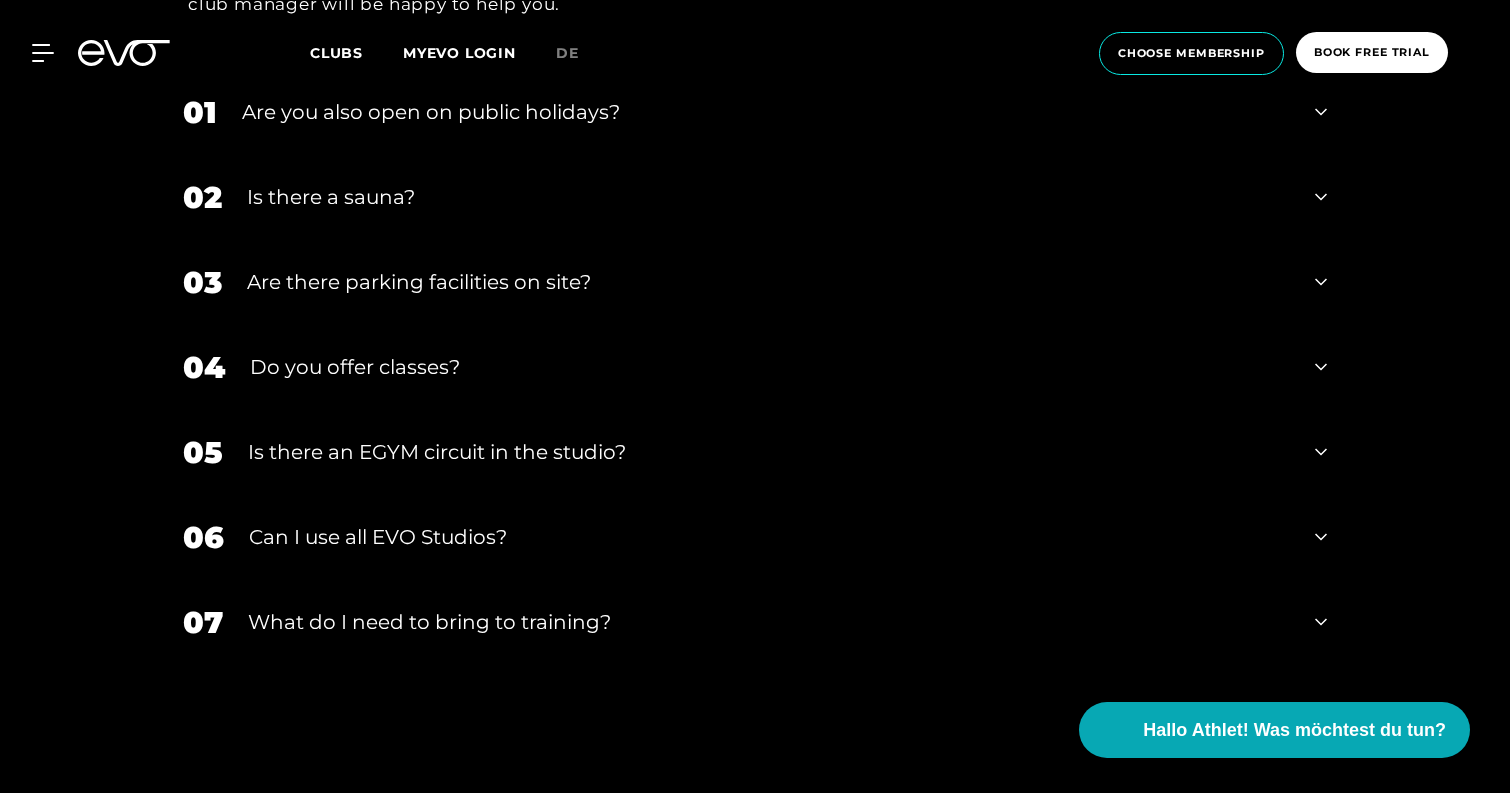 scroll, scrollTop: 7147, scrollLeft: 0, axis: vertical 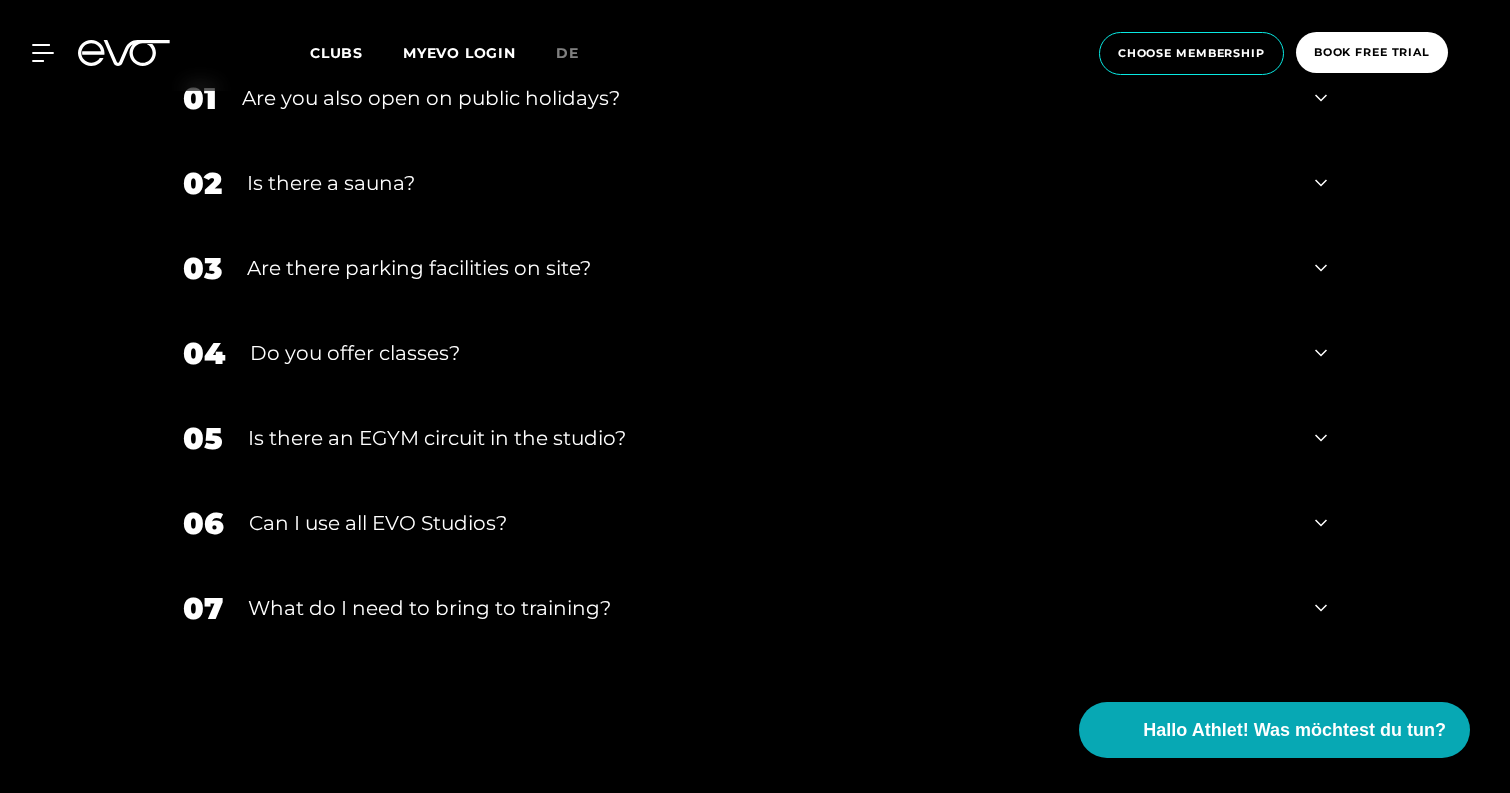 click on "Is there an EGYM circuit in the studio?" at bounding box center (769, 438) 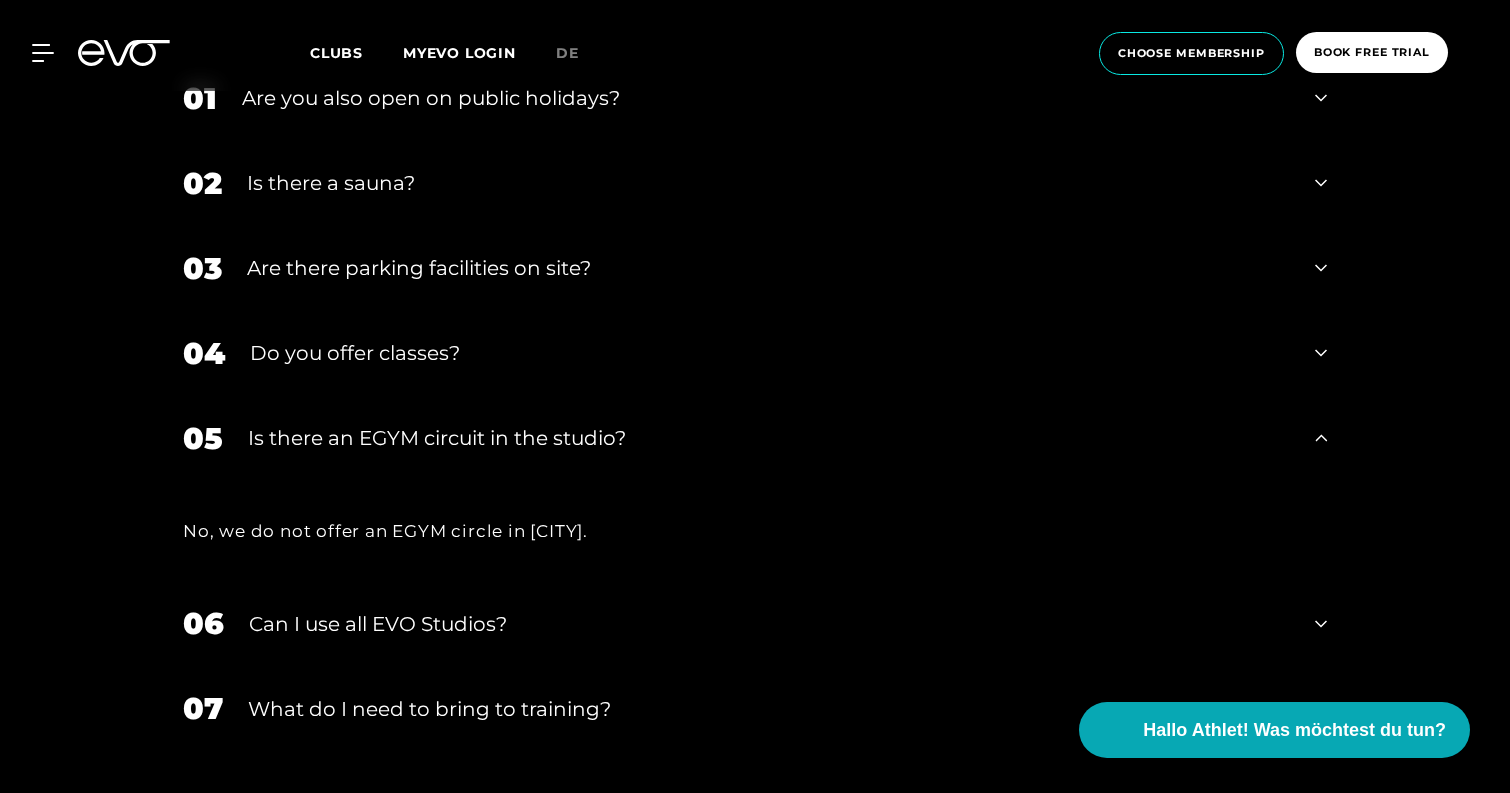 click on "Is there an EGYM circuit in the studio?" at bounding box center (769, 438) 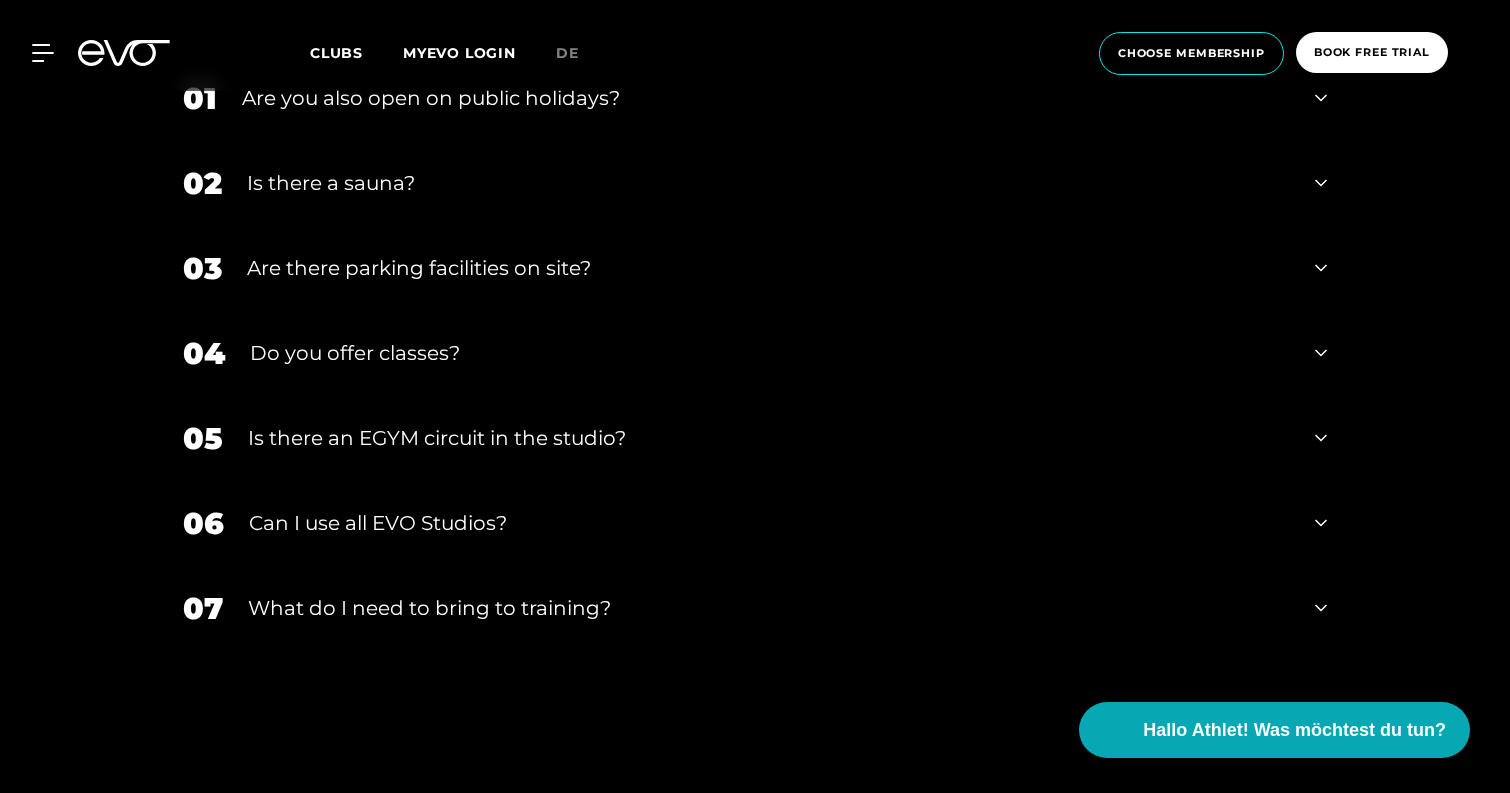 click on "Can I use all EVO Studios?" at bounding box center (769, 523) 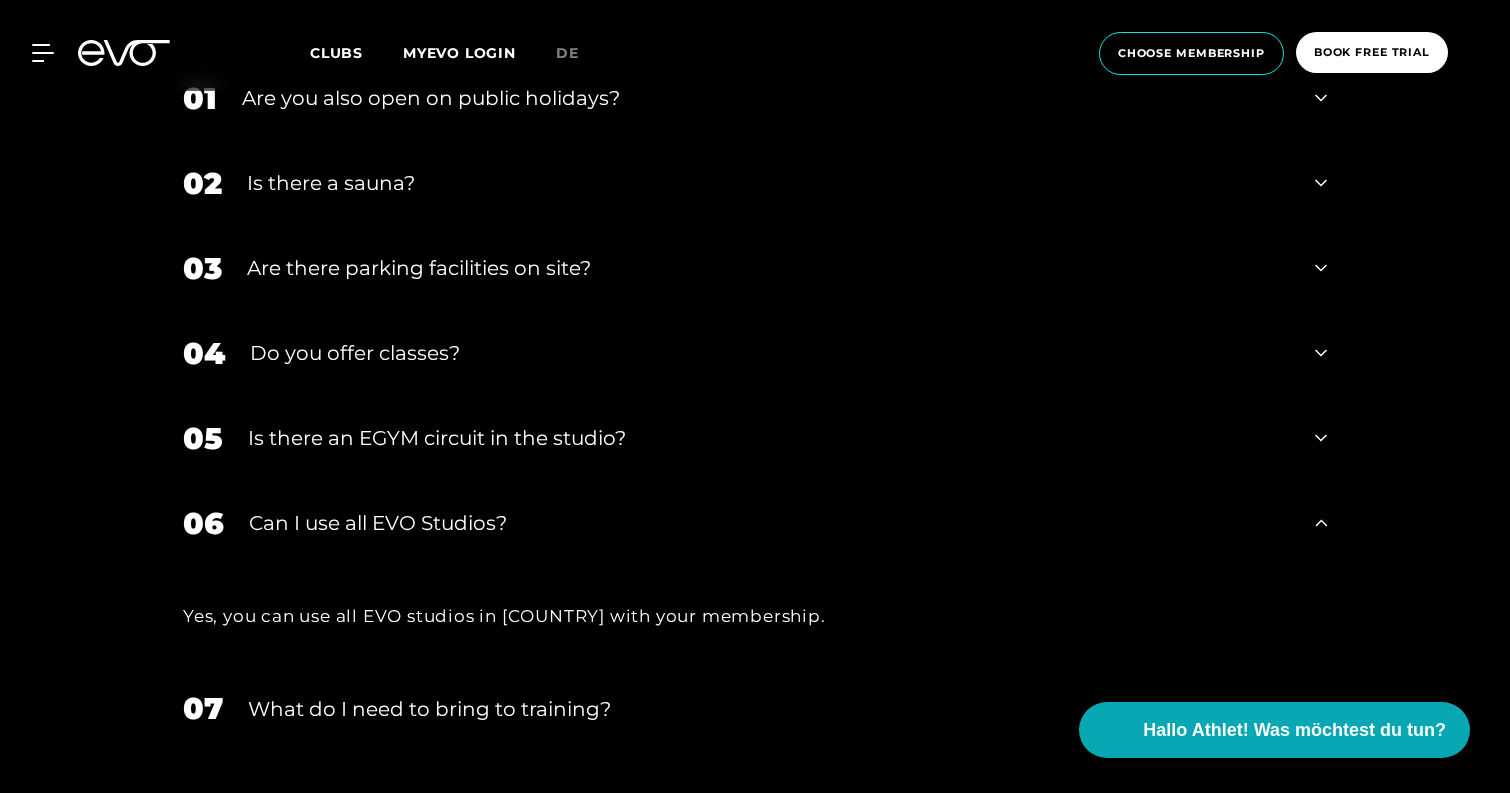 click on "Can I use all EVO Studios?" at bounding box center (769, 523) 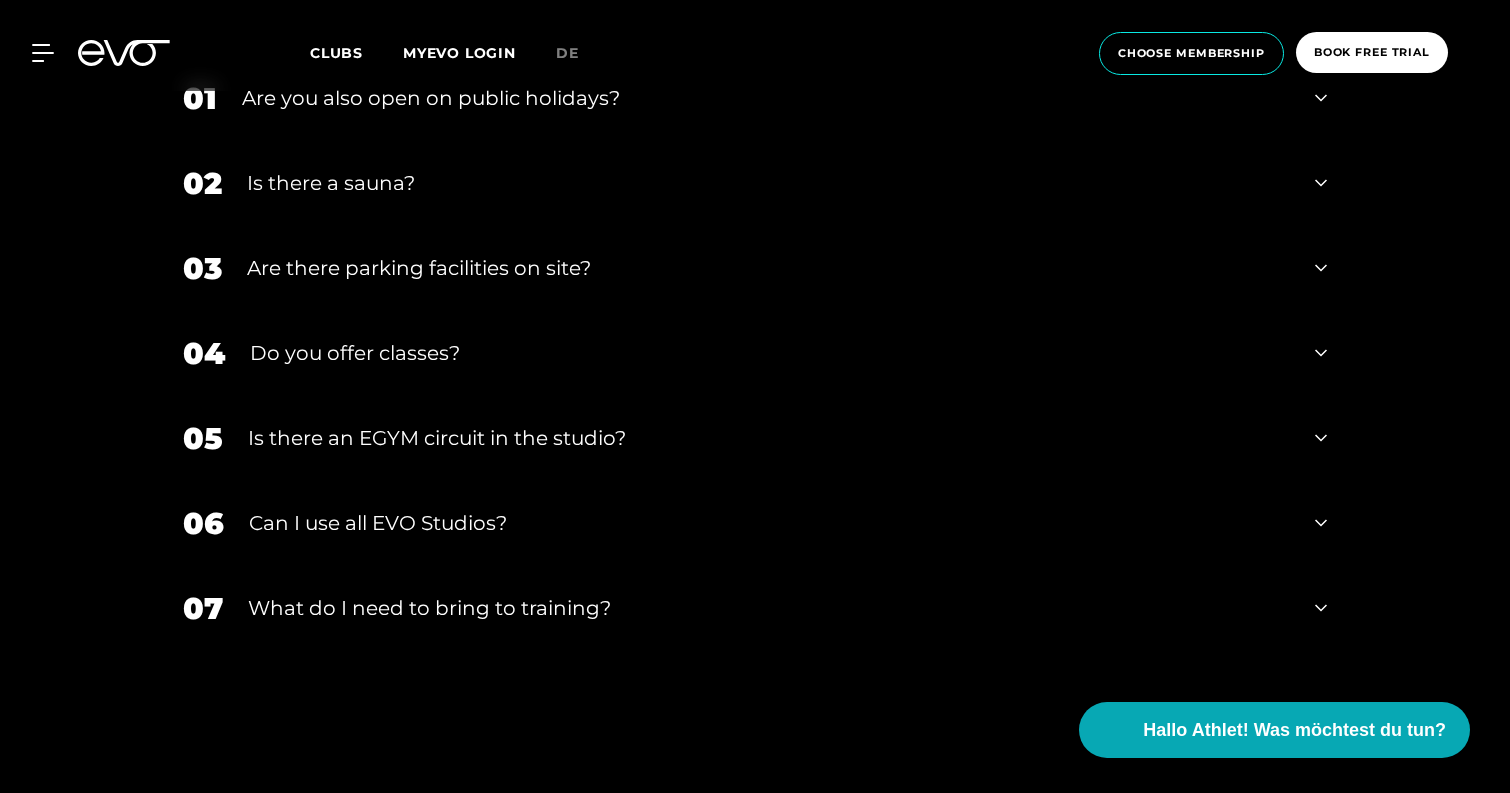 click on "What do I need to bring to training?" at bounding box center [769, 608] 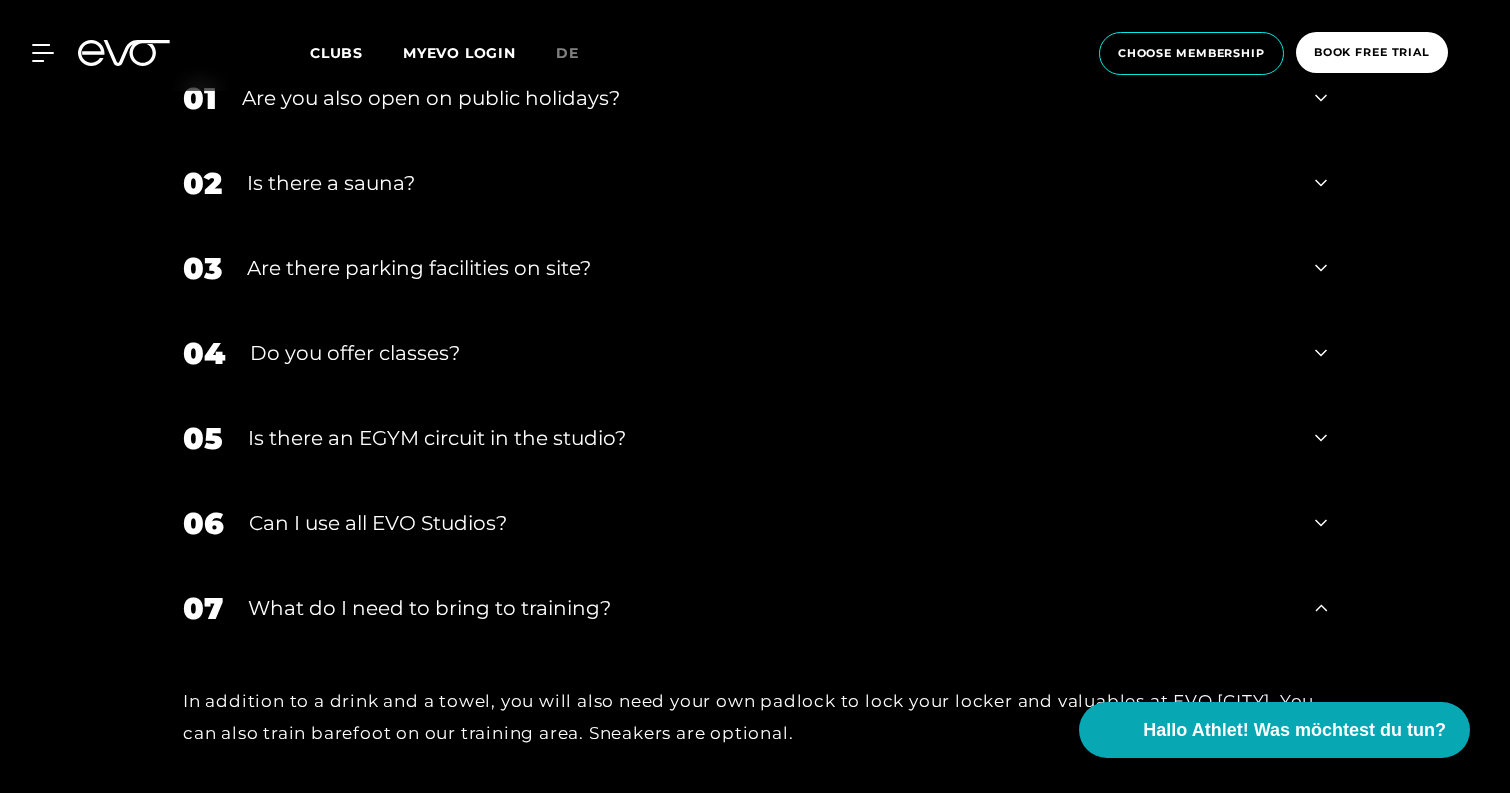 click on "What do I need to bring to training?" at bounding box center (769, 608) 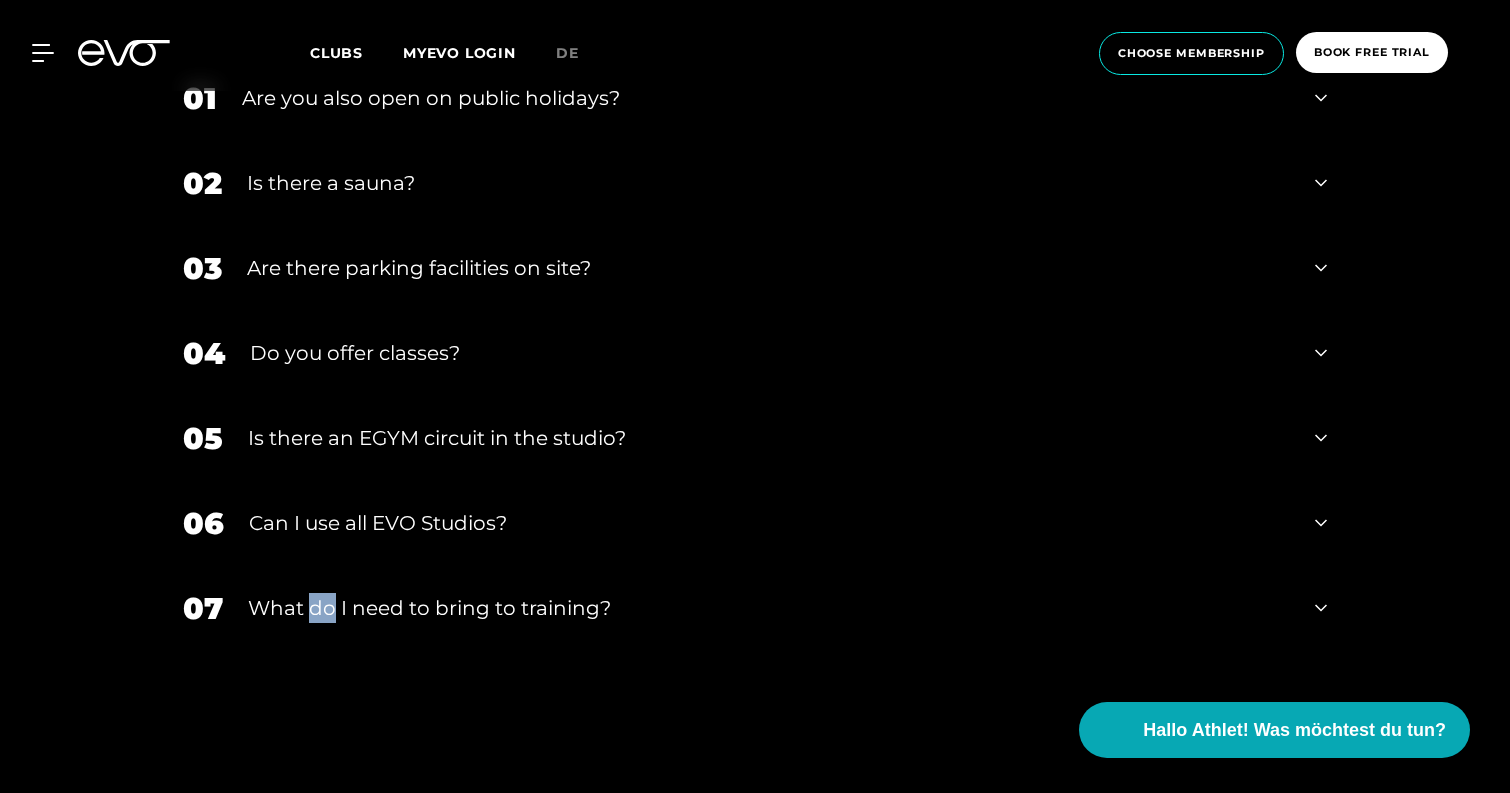 click on "What do I need to bring to training?" at bounding box center (769, 608) 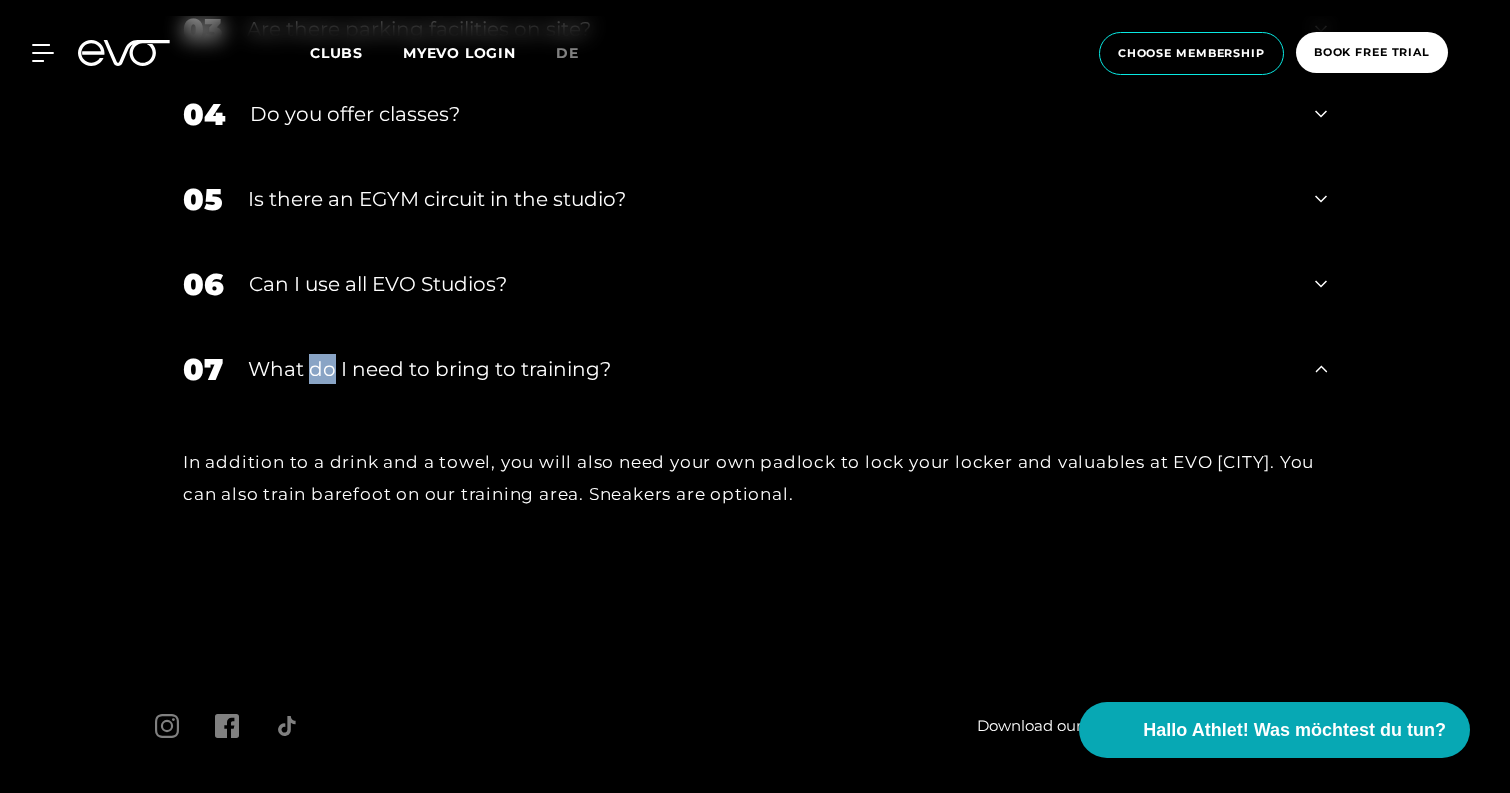 scroll, scrollTop: 7395, scrollLeft: 0, axis: vertical 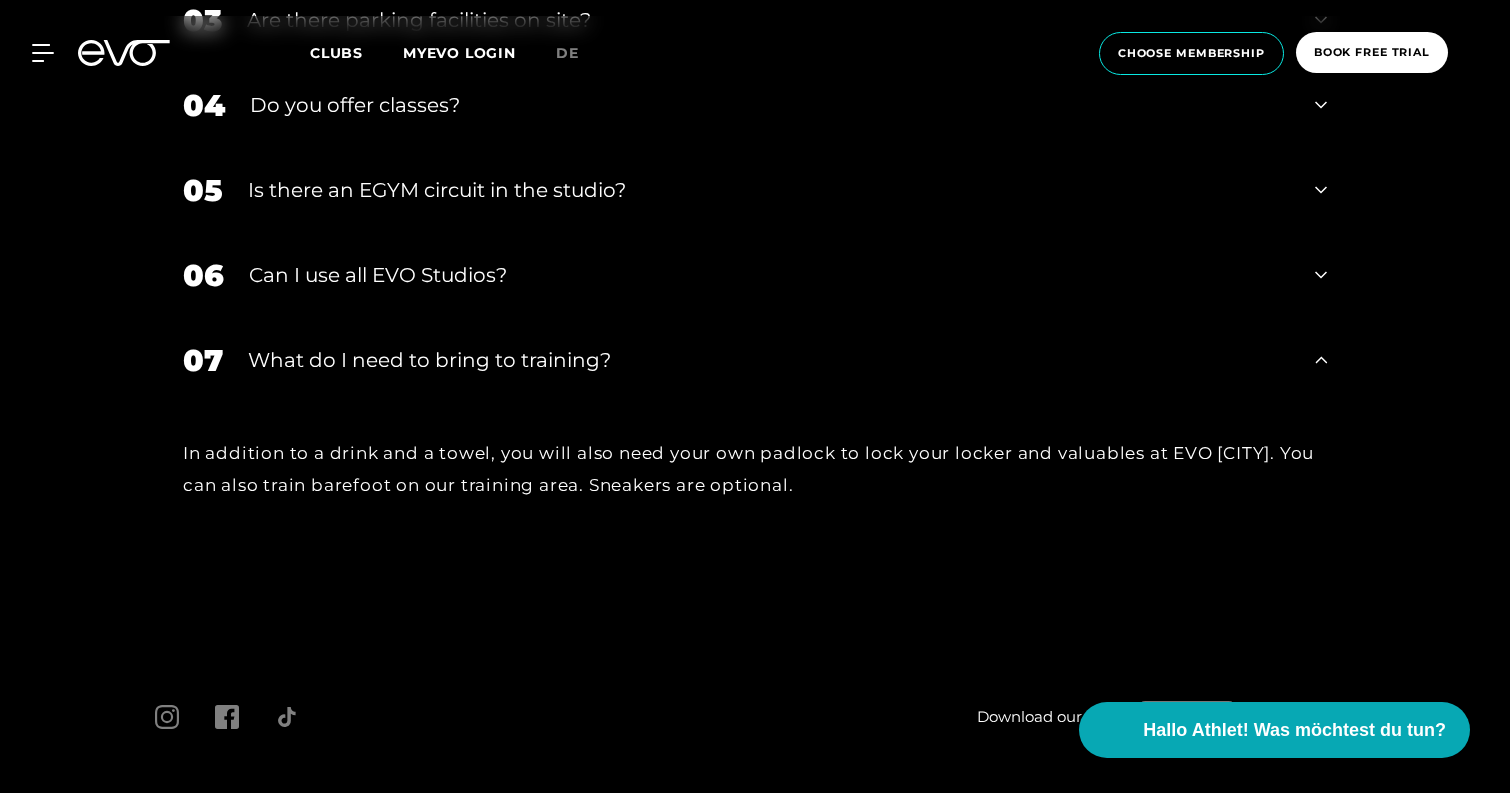 click on "In addition to a drink and a towel, you will also need your own padlock to lock your locker and valuables at EVO [CITY]. You can also train barefoot on our training area. Sneakers are optional." at bounding box center [755, 469] 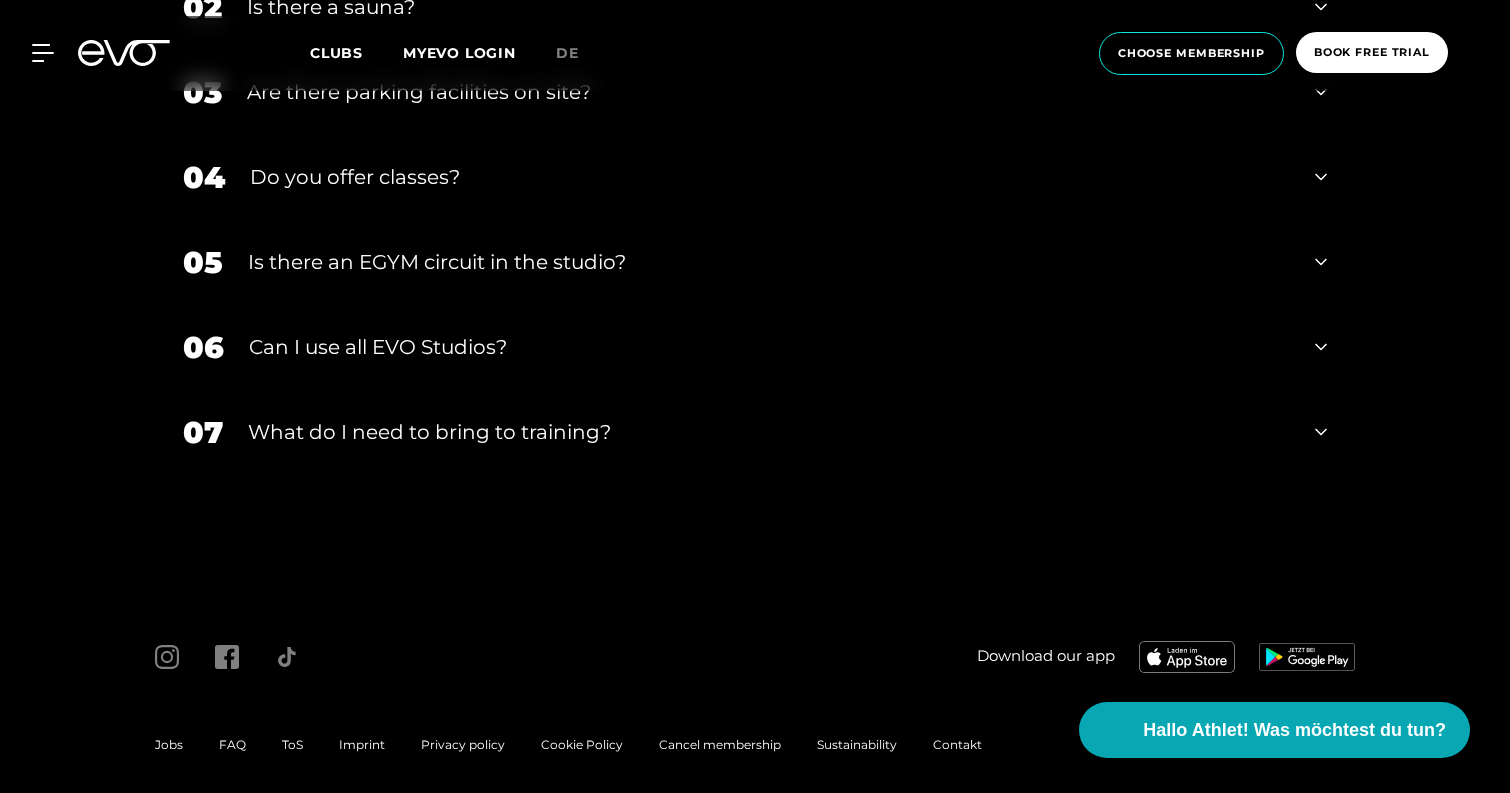 click on "What do I need to bring to training?" at bounding box center (769, 432) 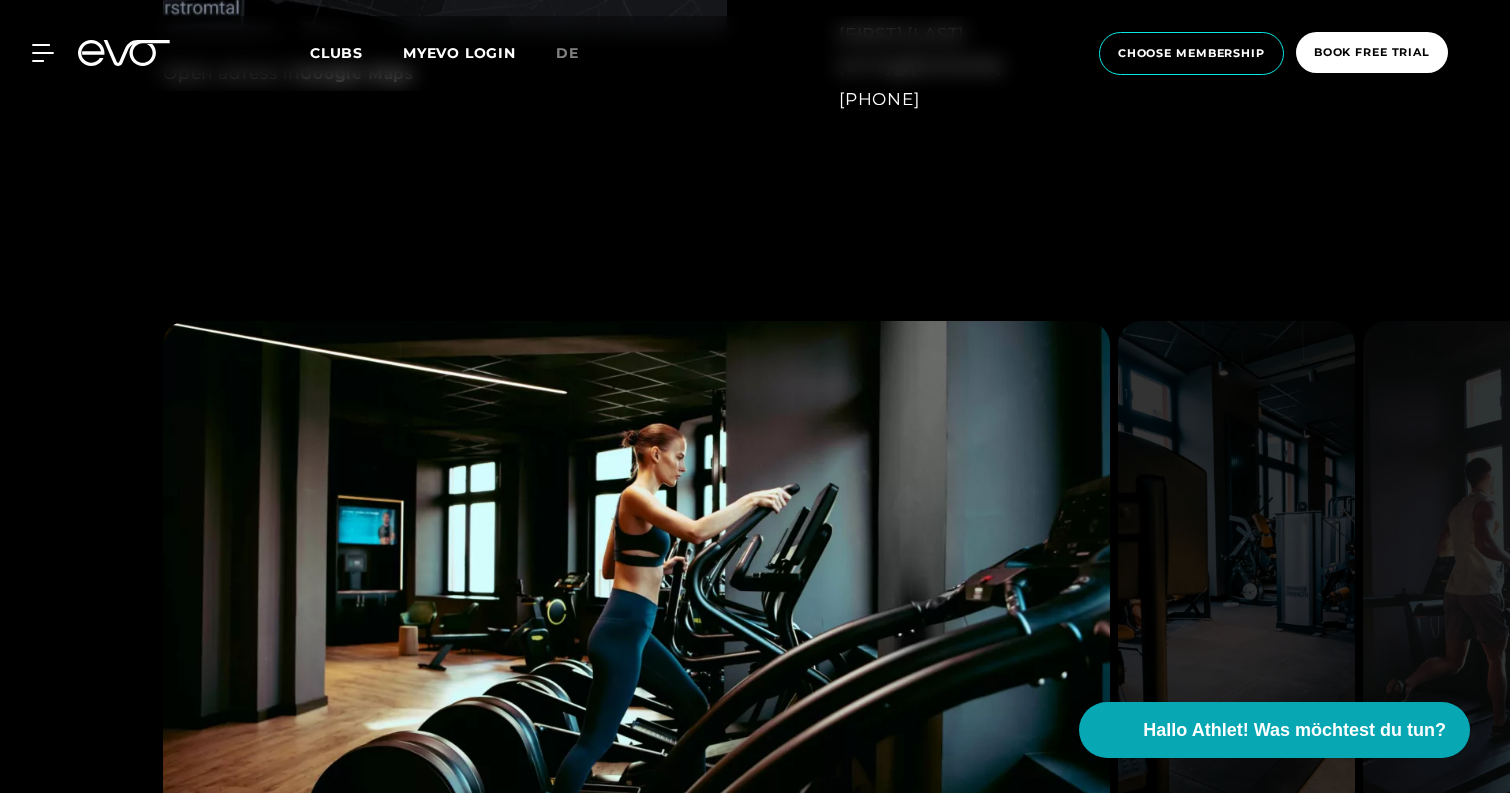 scroll, scrollTop: 1562, scrollLeft: 0, axis: vertical 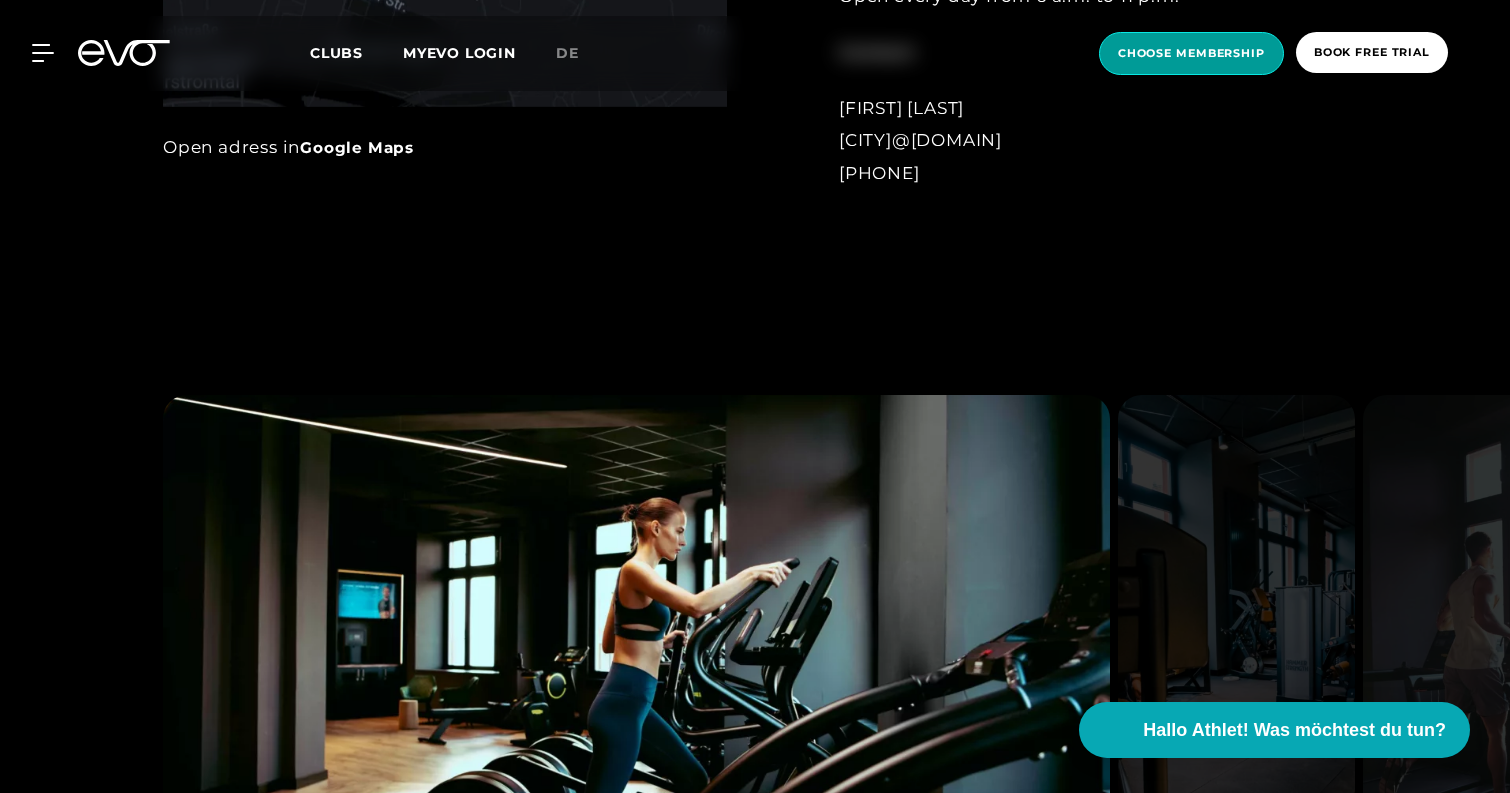 click on "choose membership" at bounding box center [1191, 53] 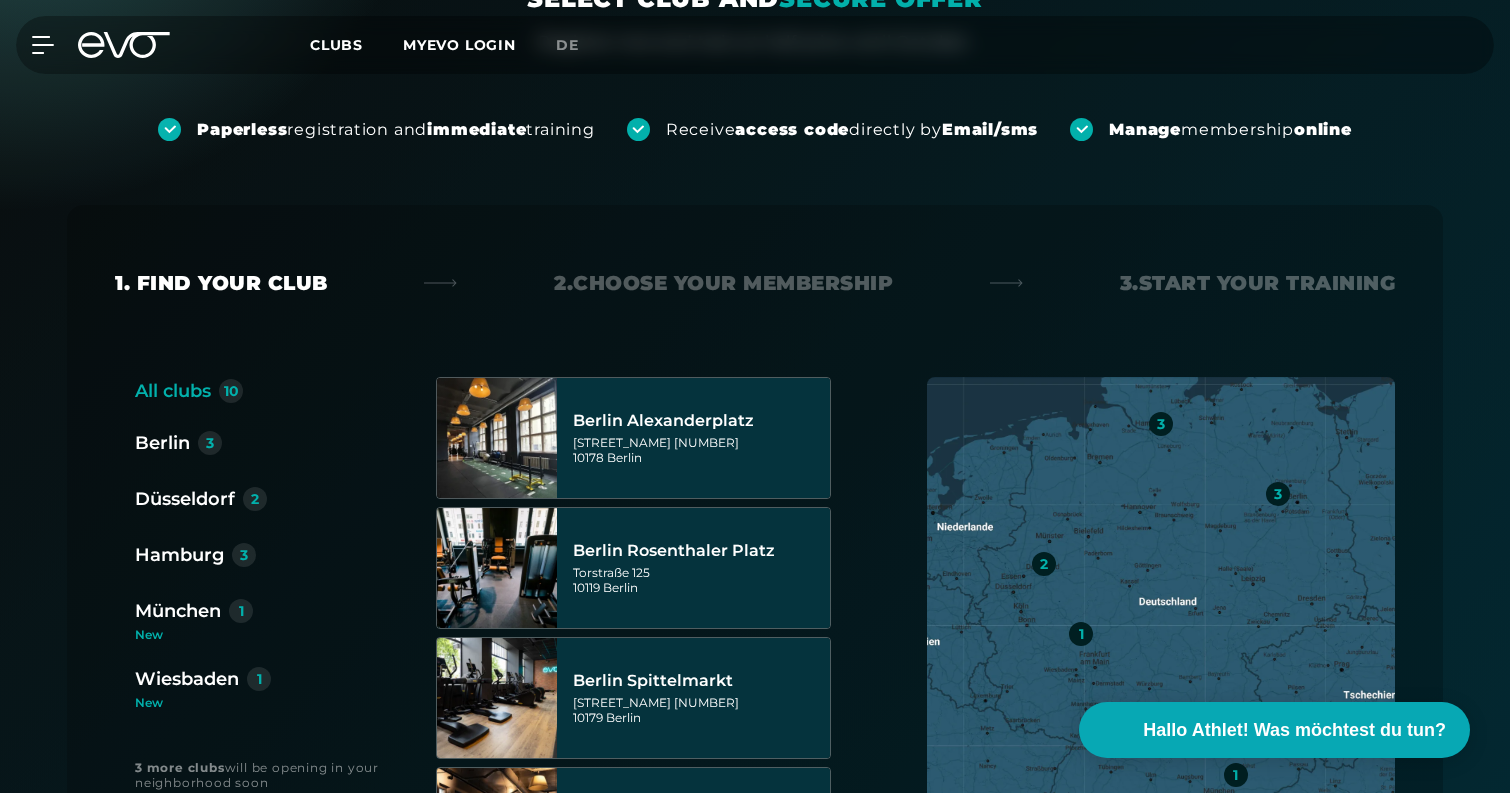 scroll, scrollTop: 246, scrollLeft: 0, axis: vertical 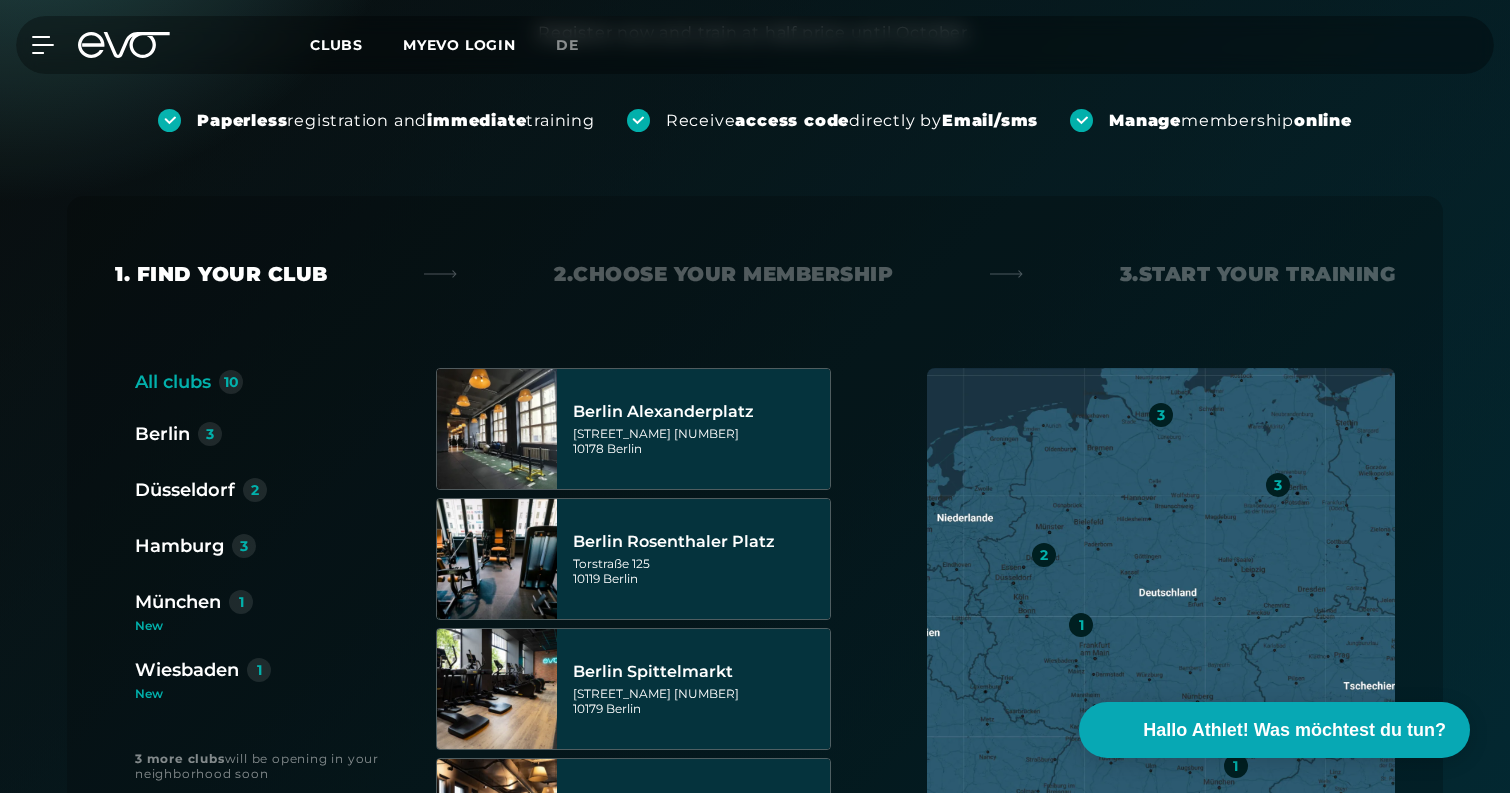 click on "München" at bounding box center (178, 602) 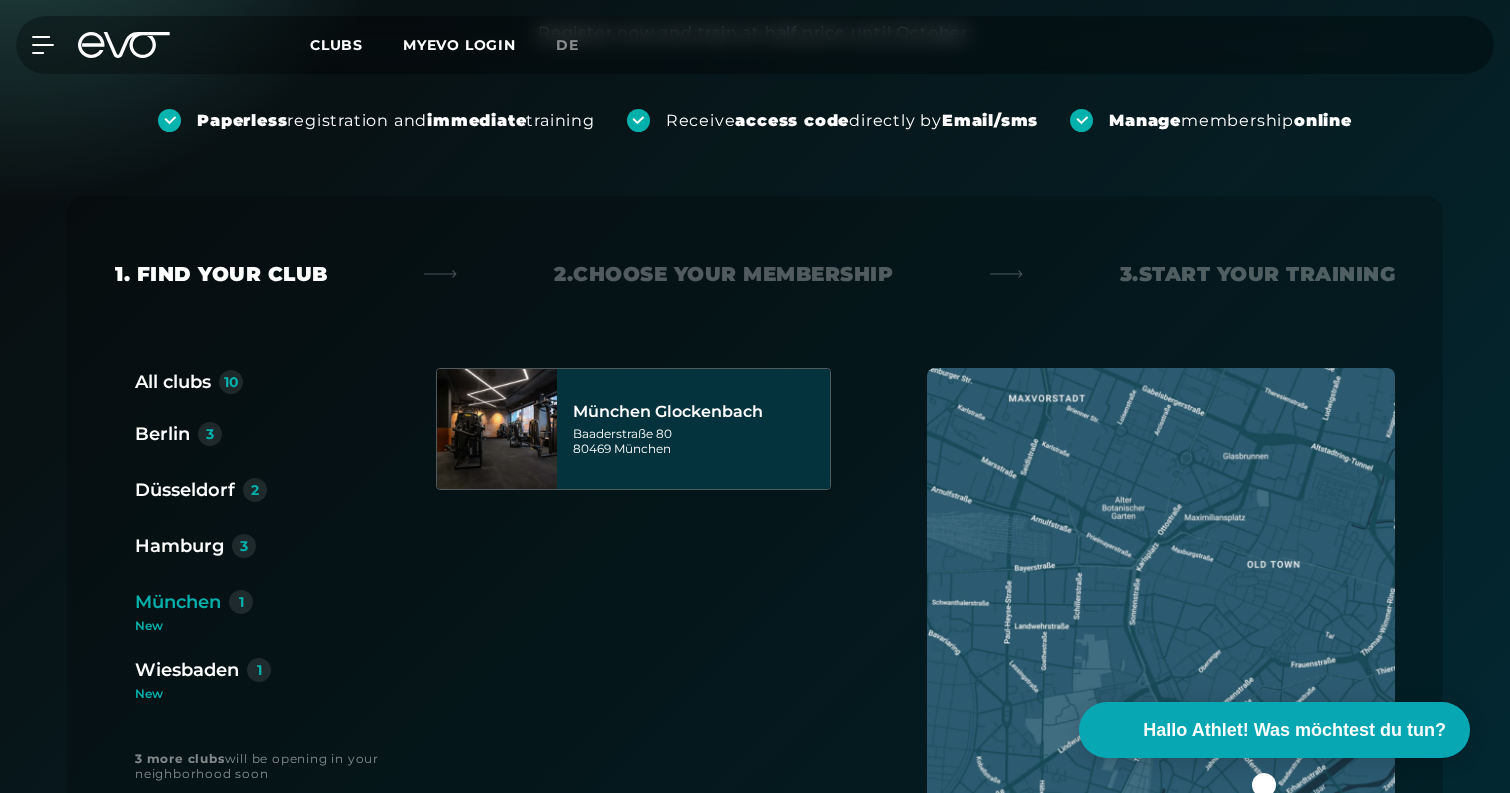 click on "Berlin" at bounding box center (162, 434) 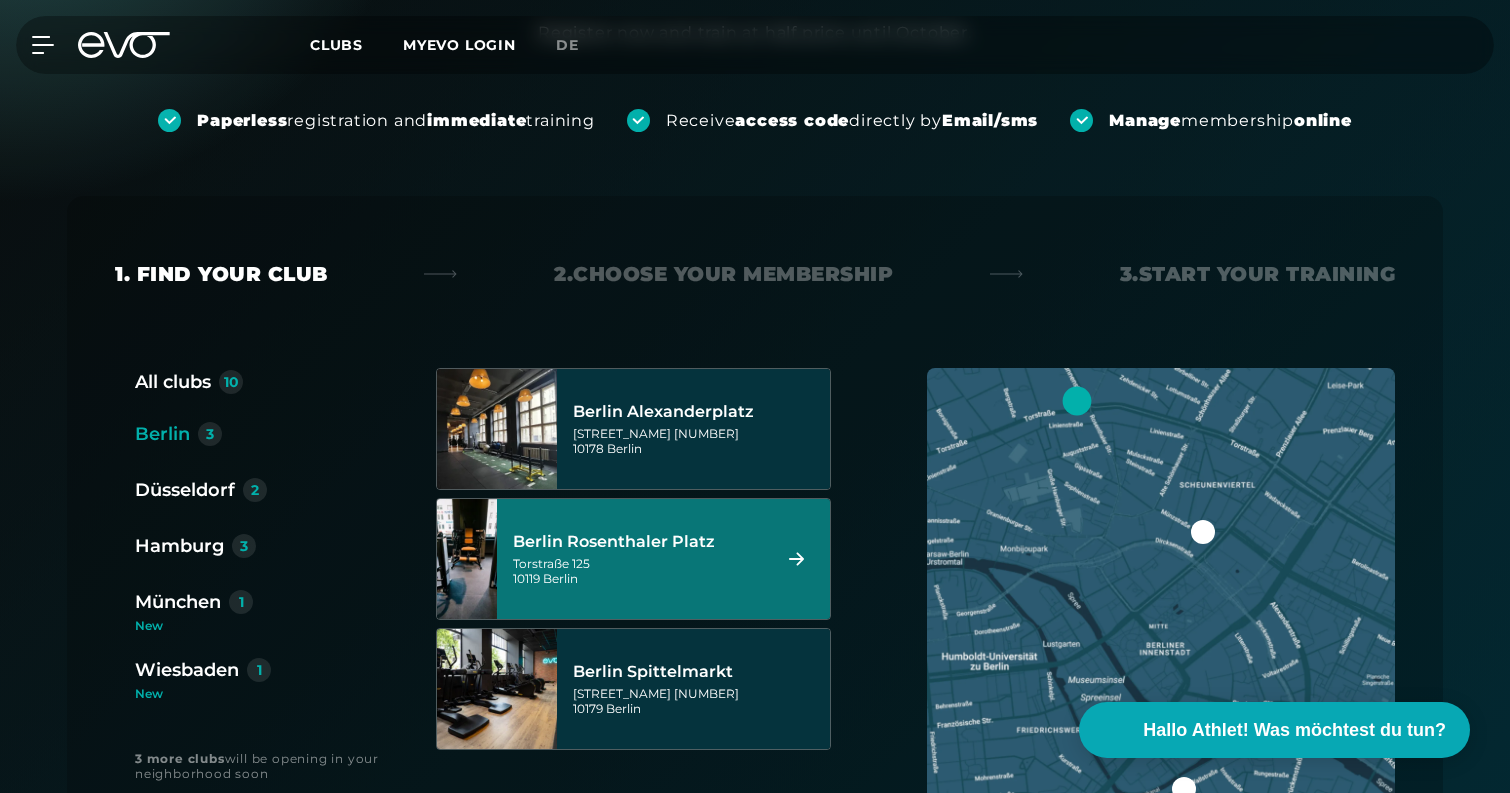 click on "Berlin Rosenthaler Platz" at bounding box center (638, 542) 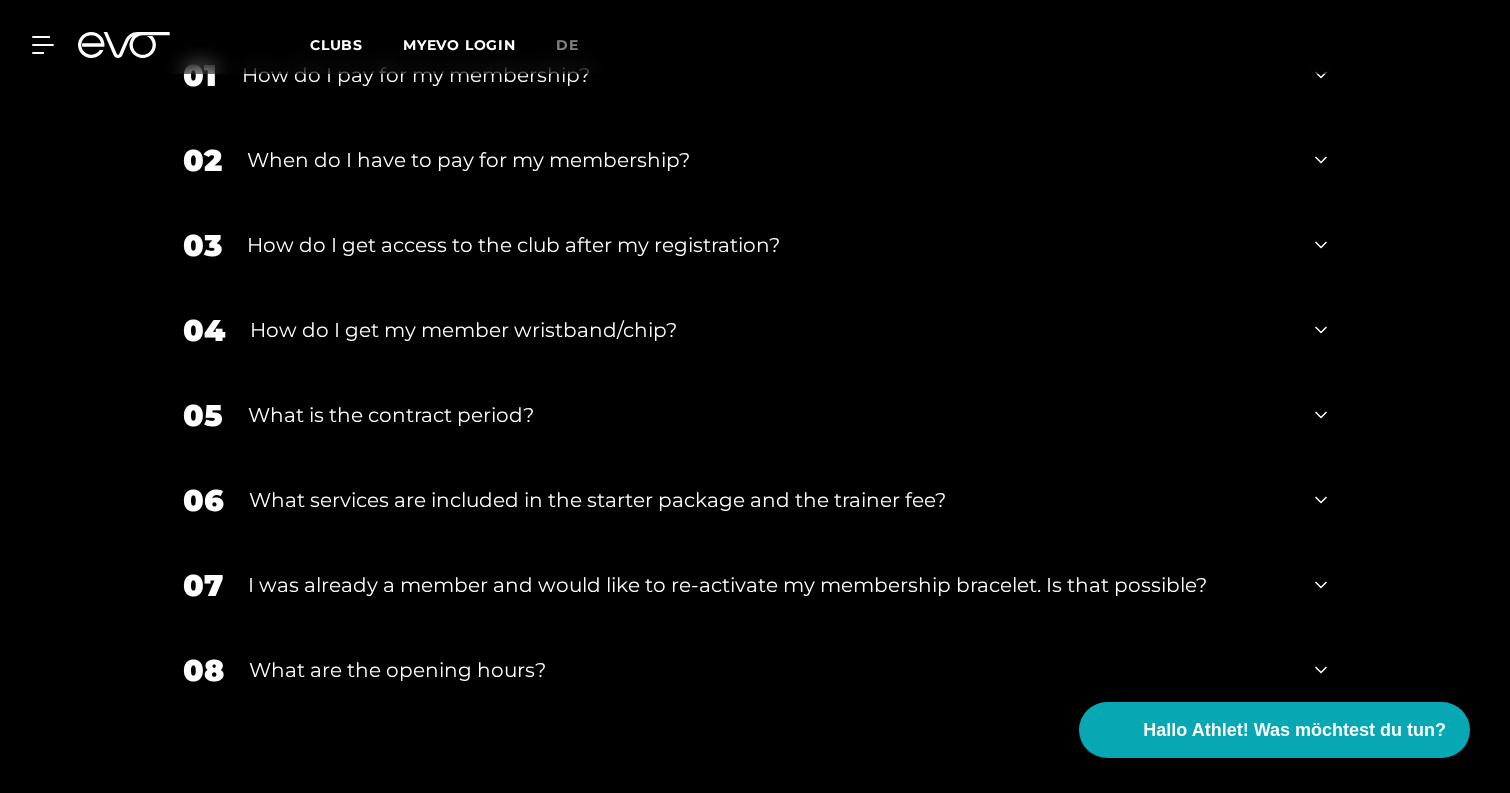 scroll, scrollTop: 3343, scrollLeft: 0, axis: vertical 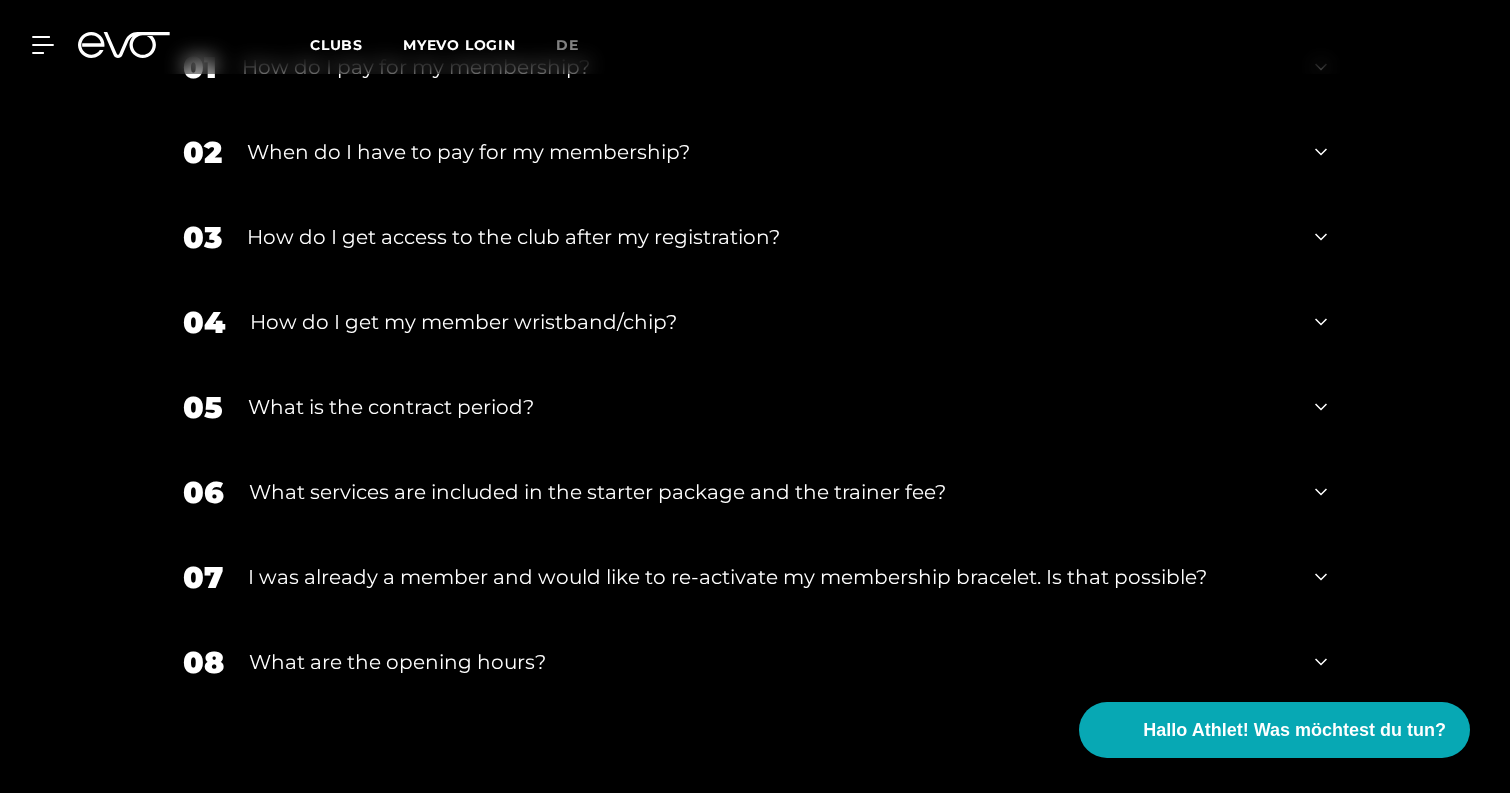 click on "How do I get my member wristband/chip?" at bounding box center [770, 322] 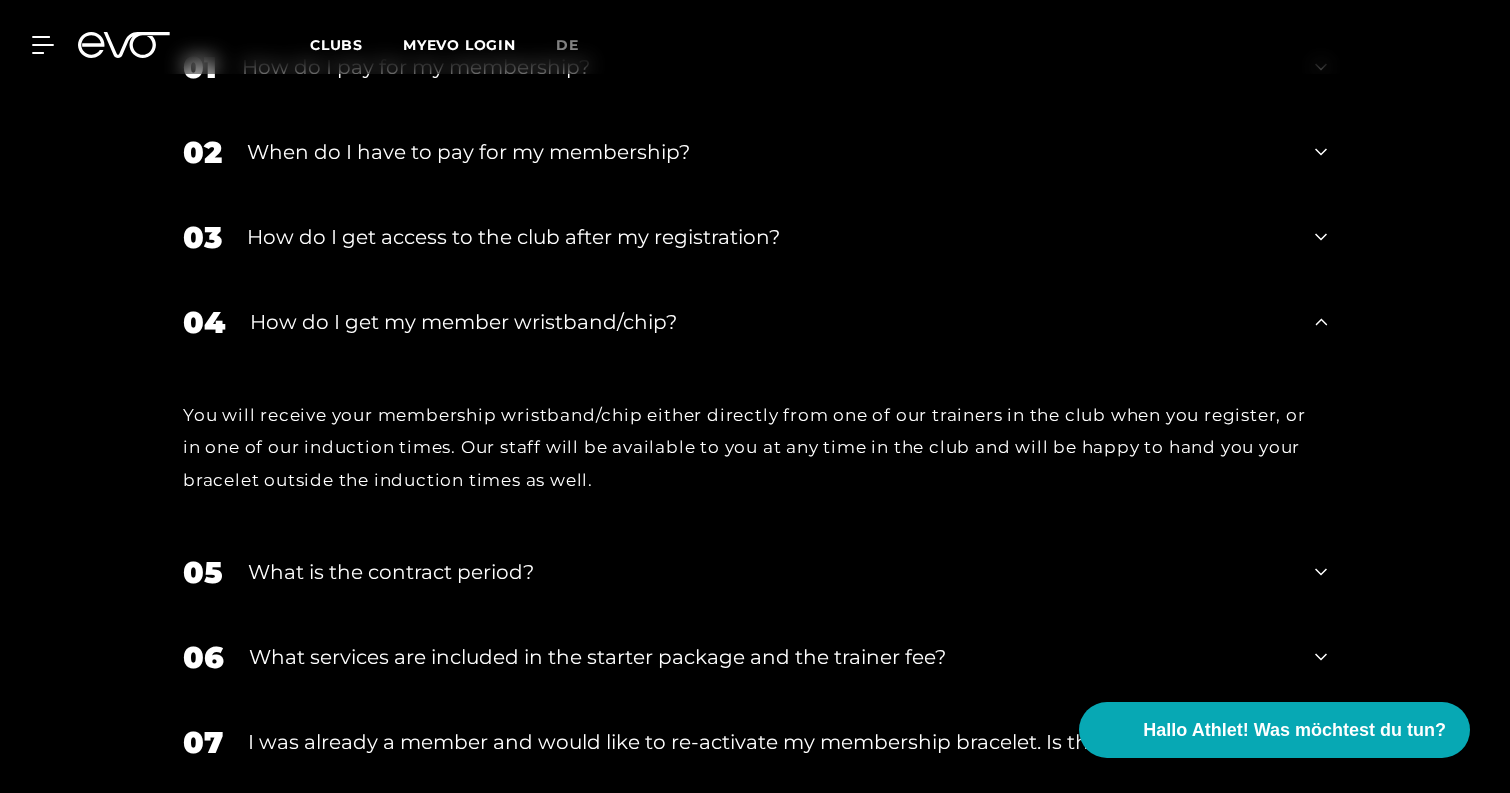 click on "How do I get my member wristband/chip?" at bounding box center (770, 322) 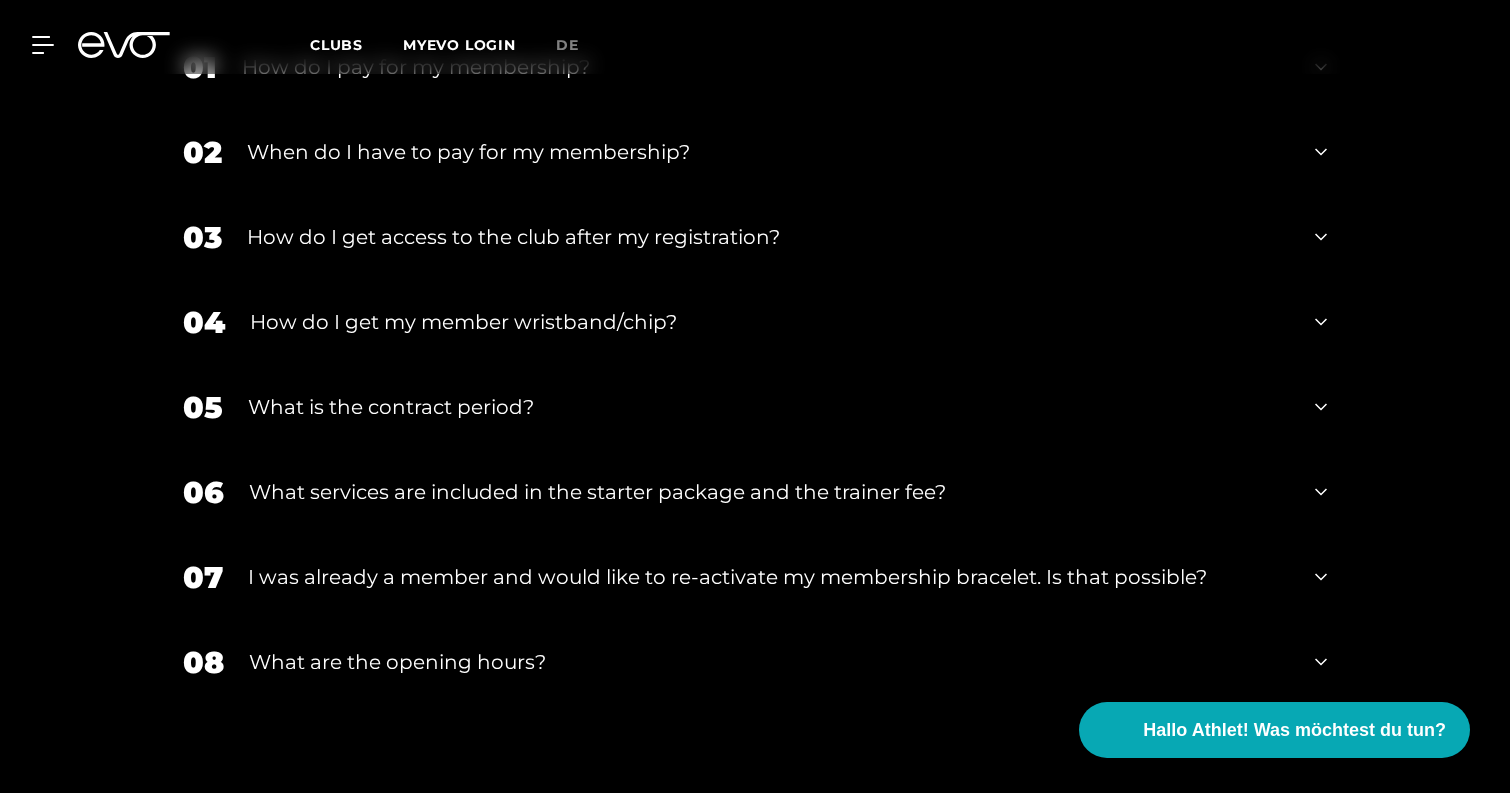 click on "What is the contract period?" at bounding box center [769, 407] 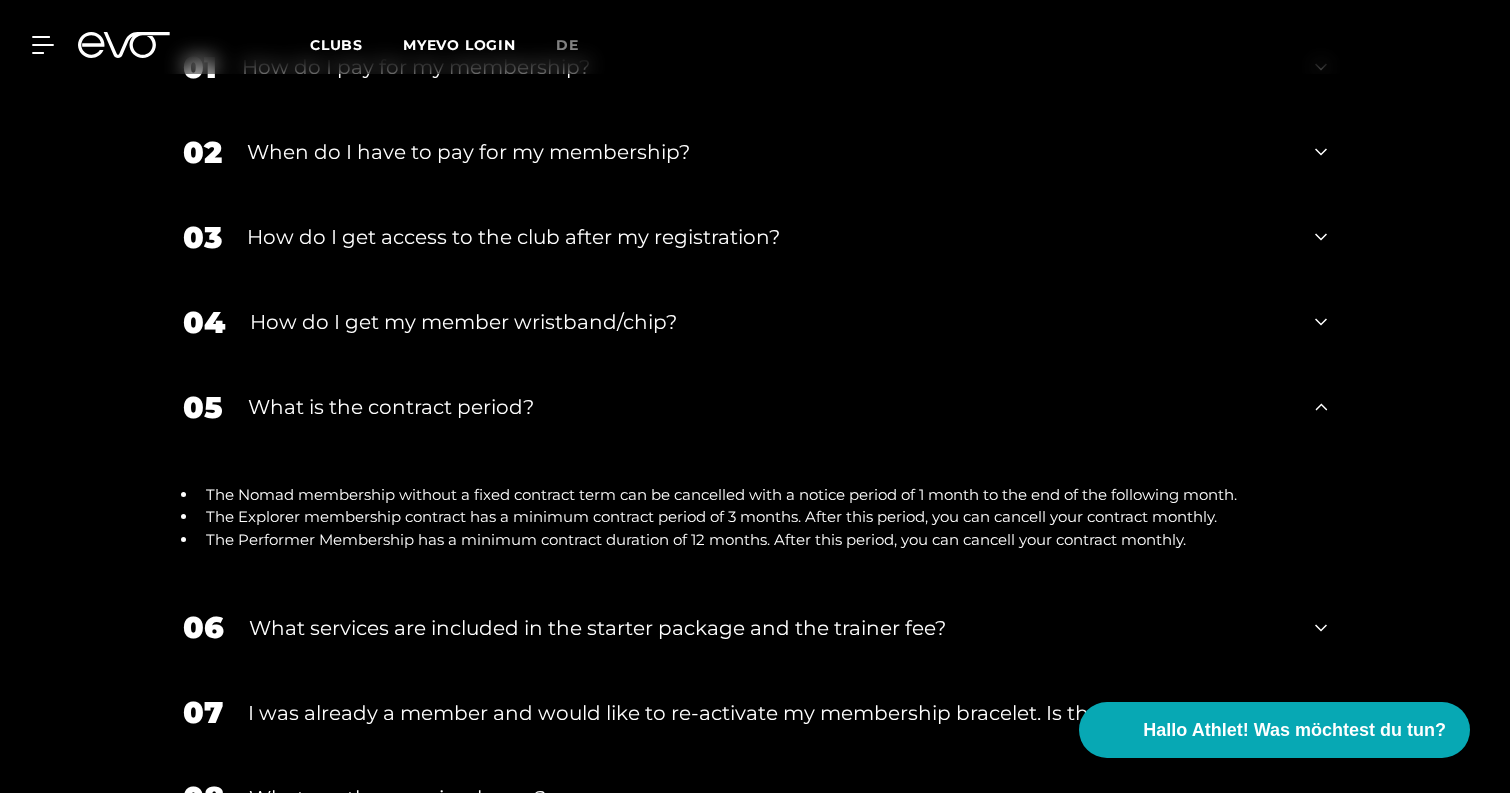 click on "What is the contract period?" at bounding box center [769, 407] 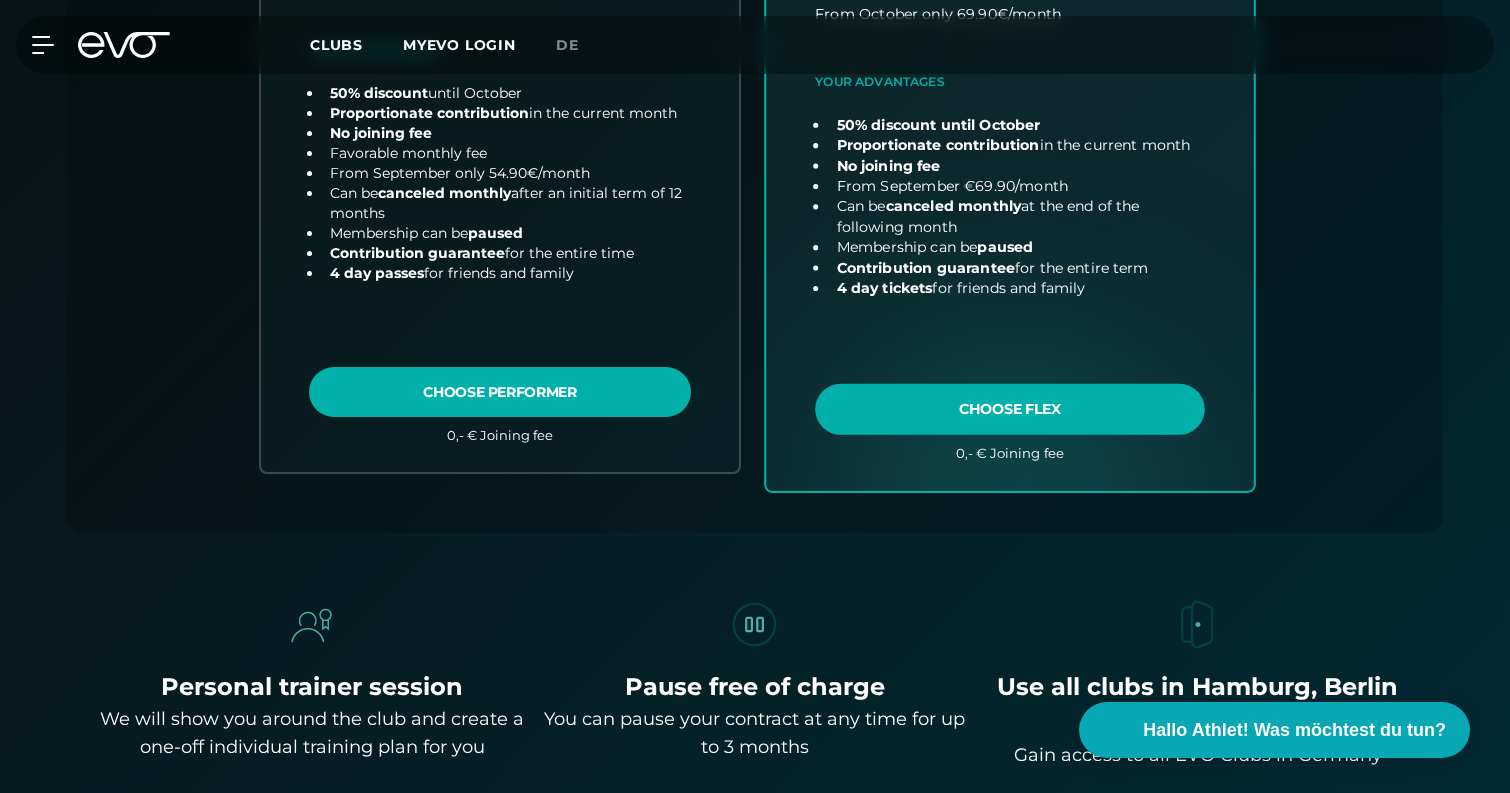 scroll, scrollTop: 1043, scrollLeft: 0, axis: vertical 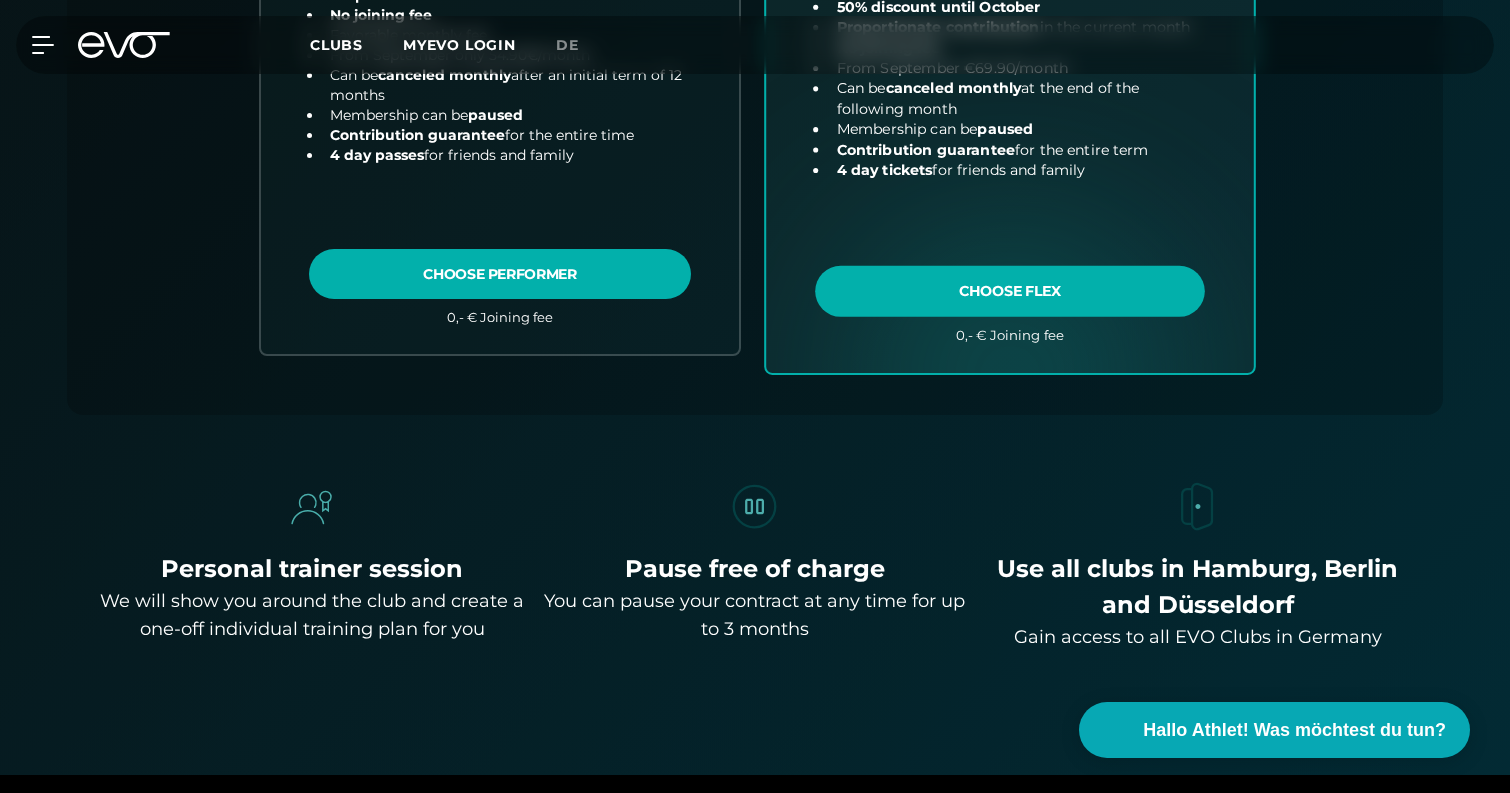 click at bounding box center (1010, -32) 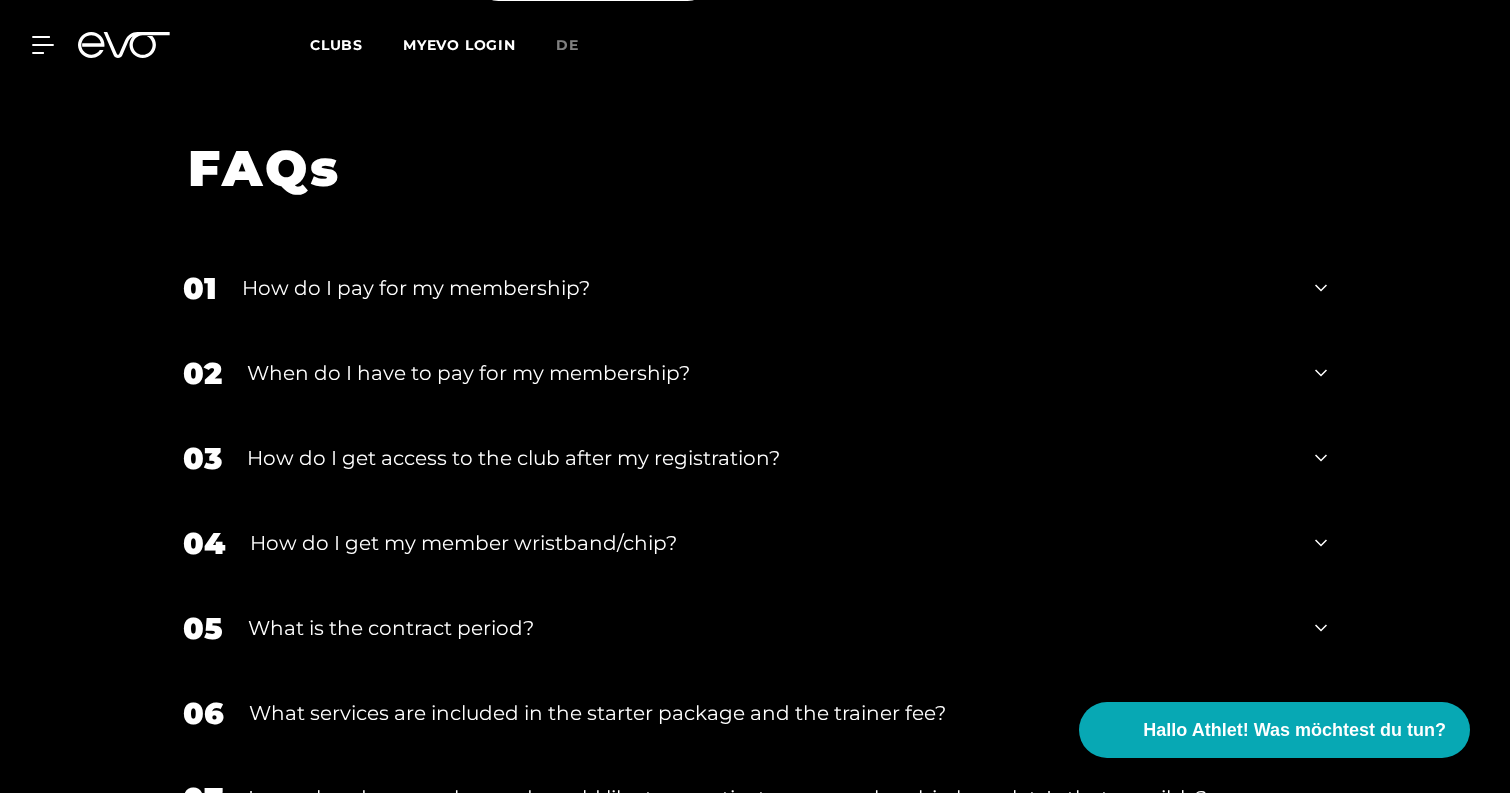 scroll, scrollTop: 3180, scrollLeft: 0, axis: vertical 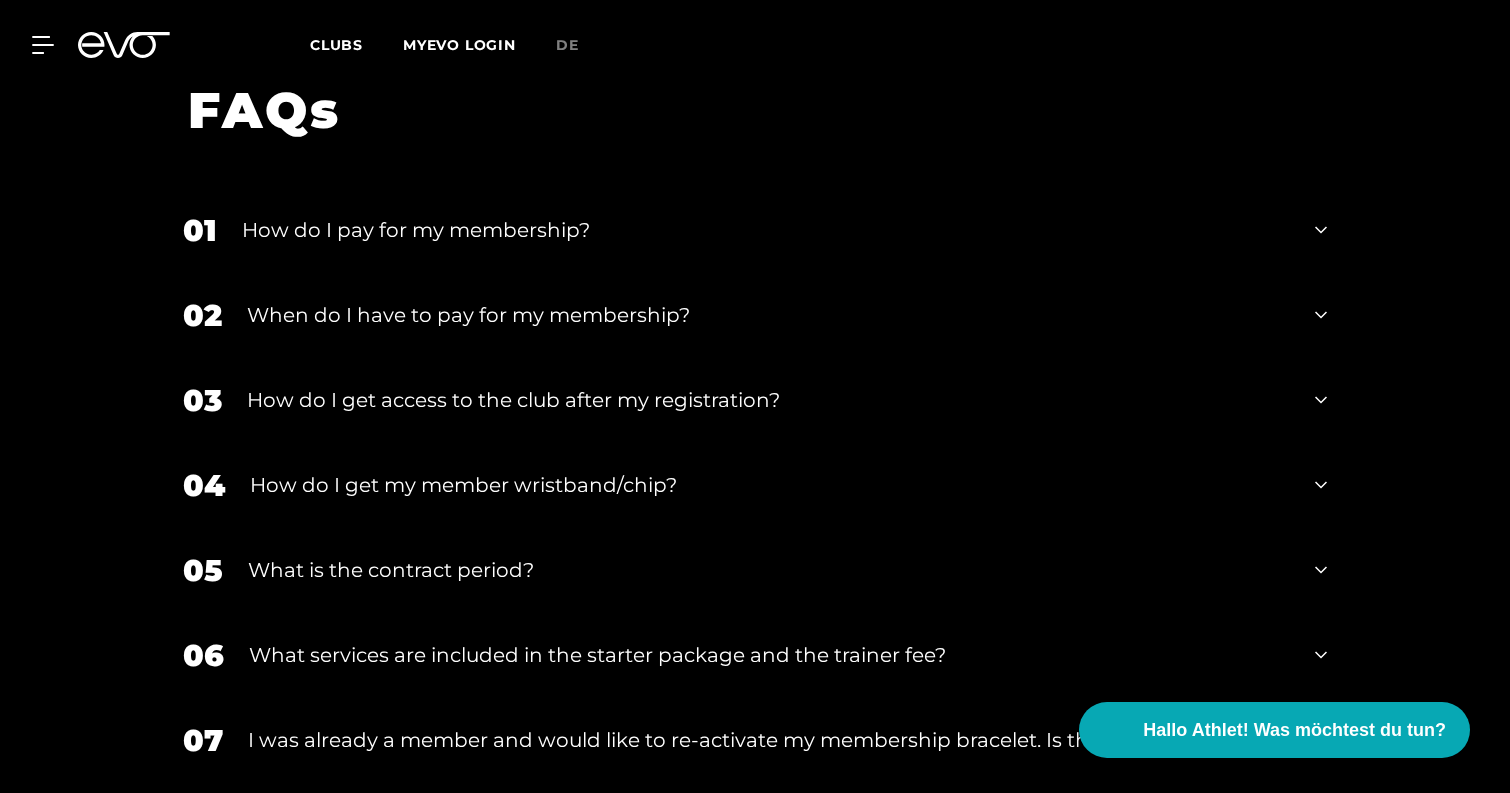 click on "When do I have to pay for my membership?" at bounding box center [768, 315] 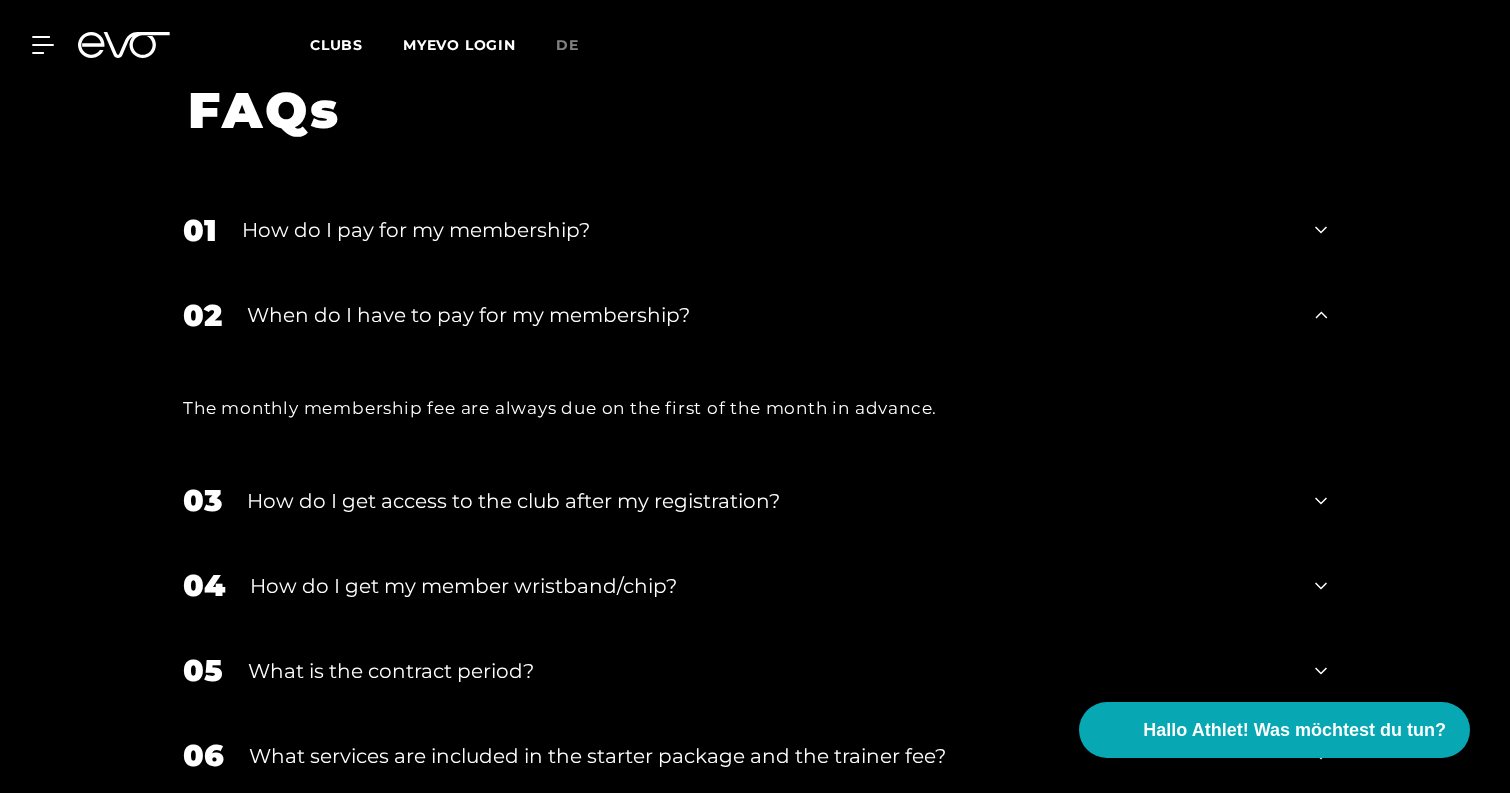 click on "When do I have to pay for my membership?" at bounding box center (768, 315) 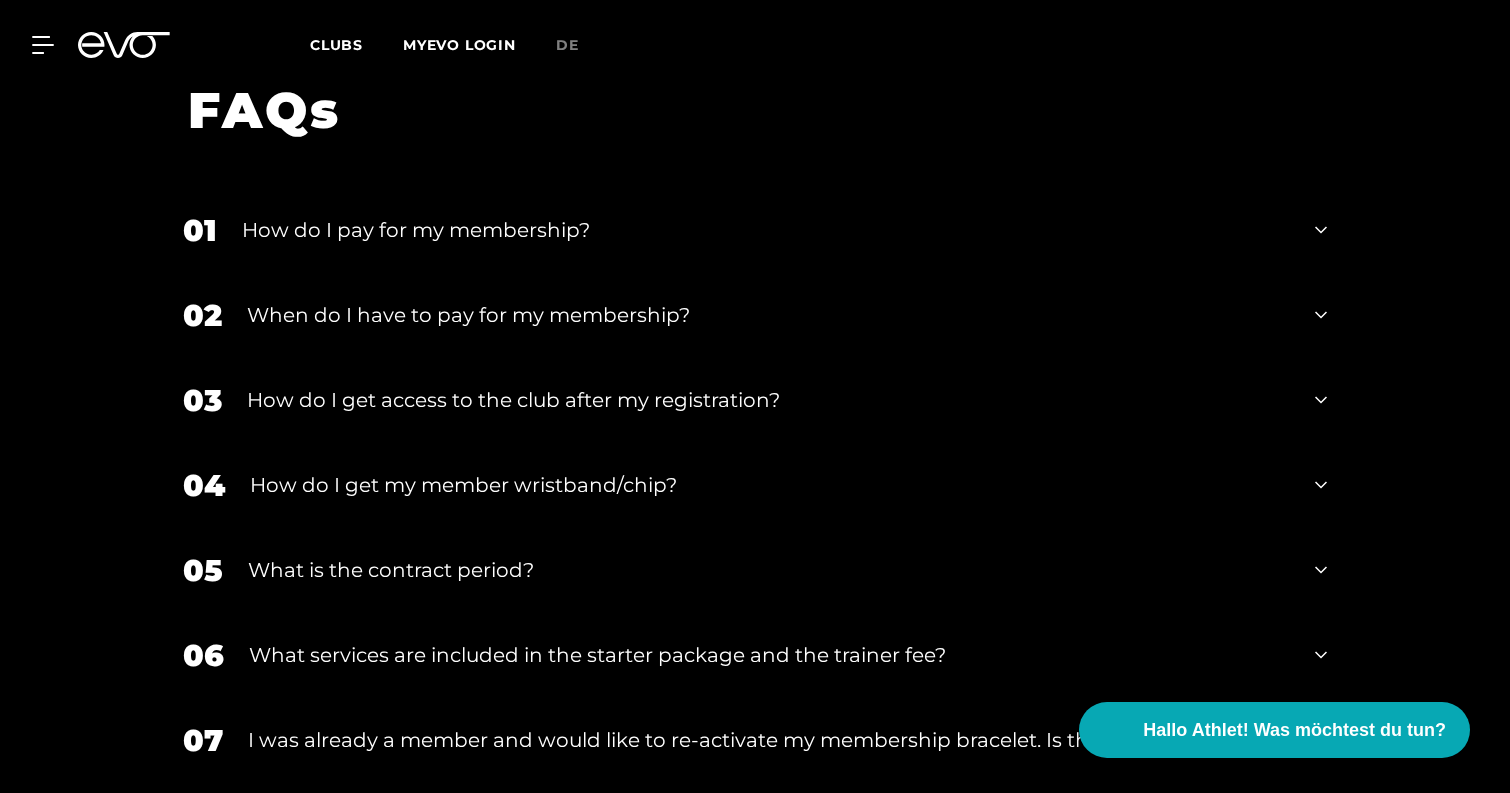 click on "How do I get access to the club after my registration?" at bounding box center [768, 400] 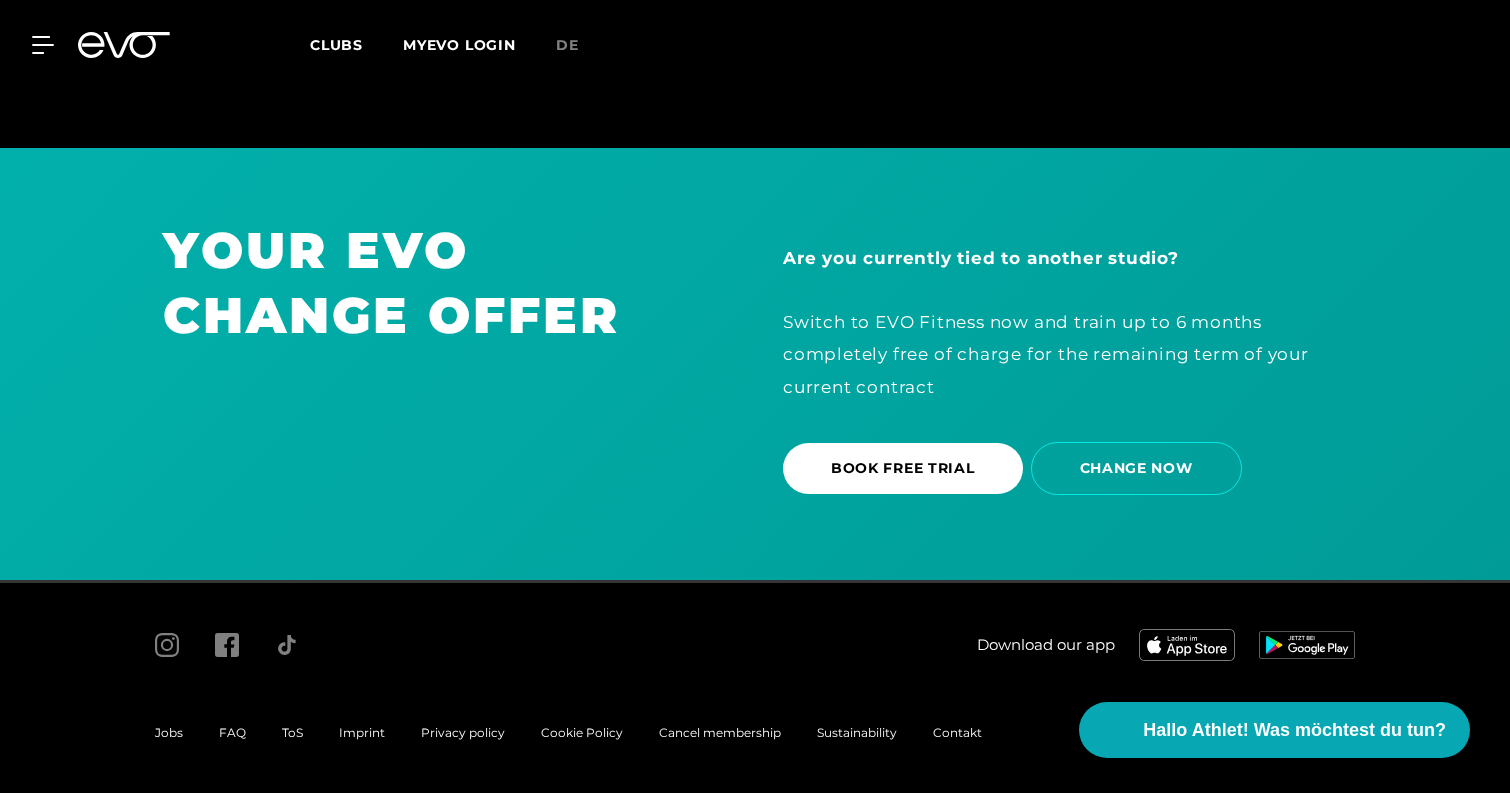 scroll, scrollTop: 4152, scrollLeft: 0, axis: vertical 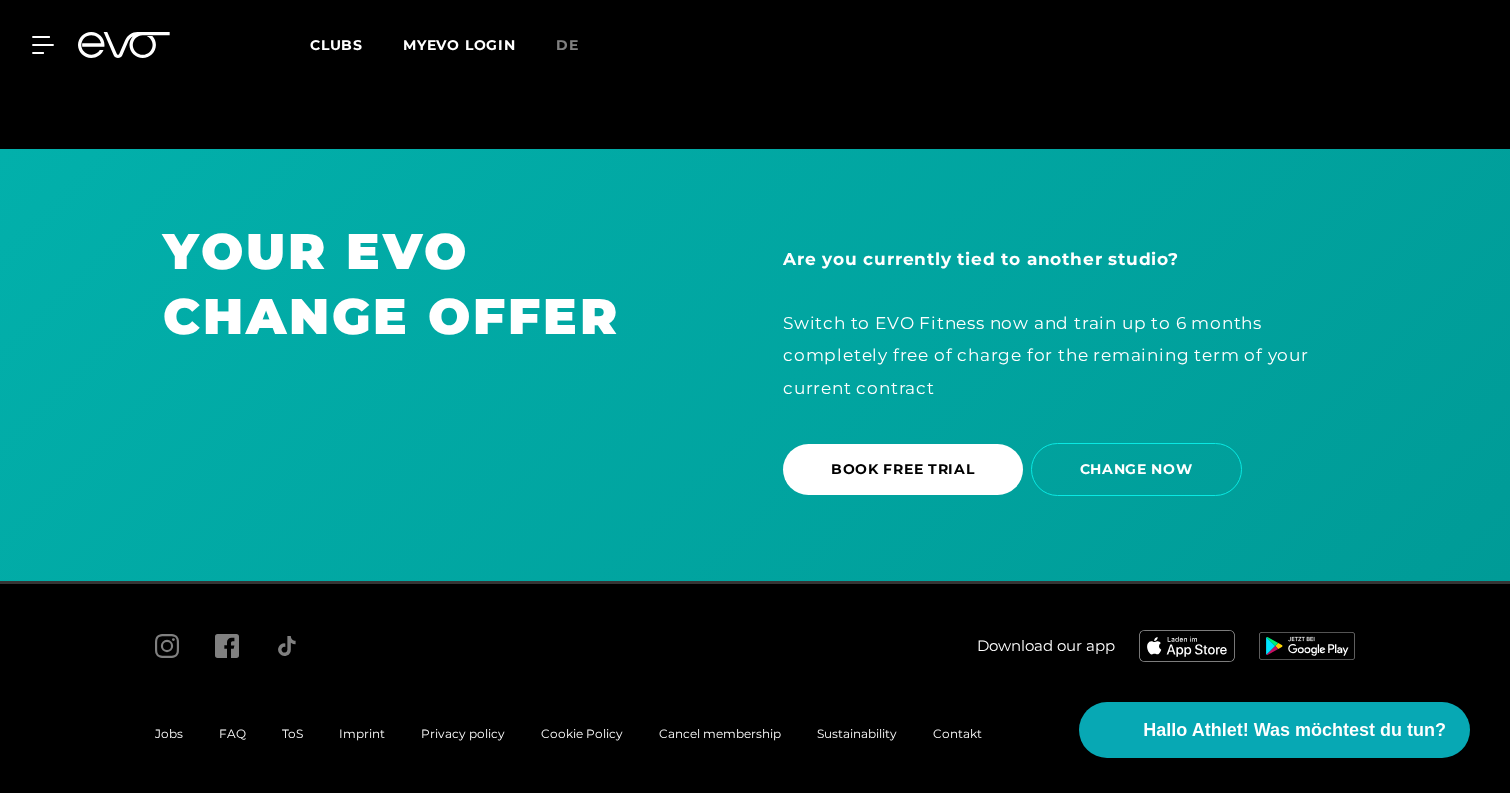 click on "FAQ" at bounding box center [232, 733] 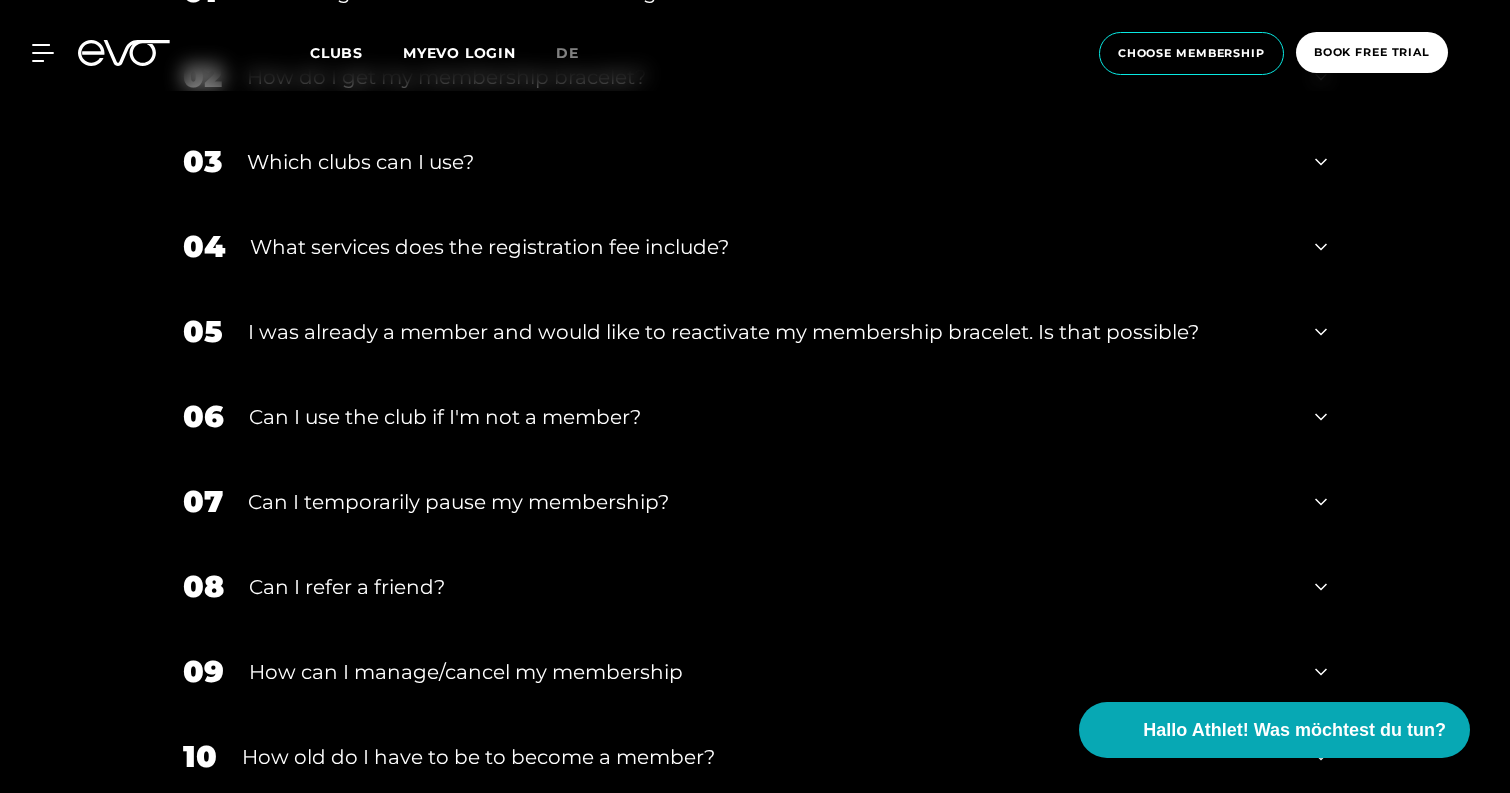 scroll, scrollTop: 1010, scrollLeft: 0, axis: vertical 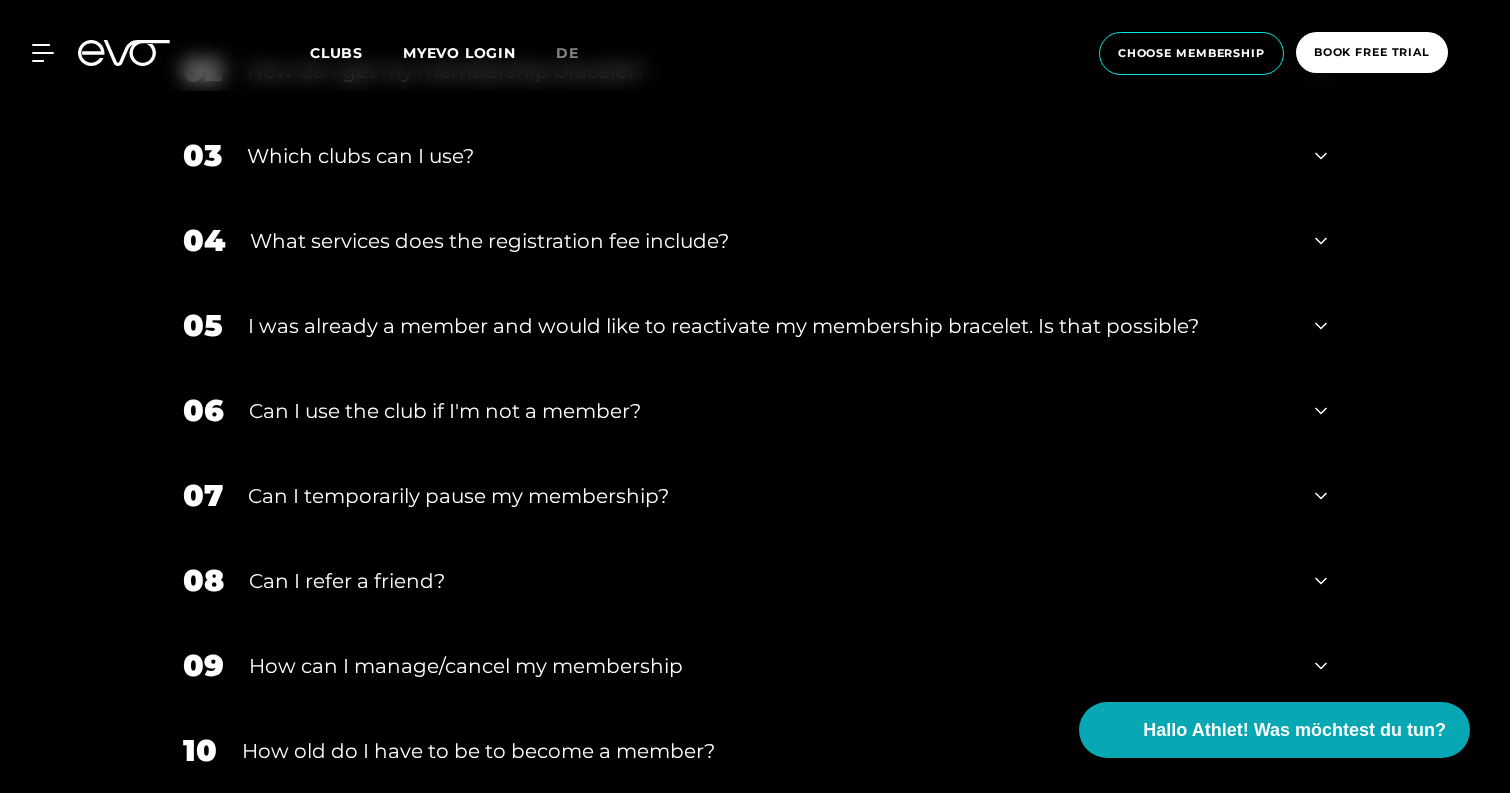 click on "04 What services does the registration fee include?" at bounding box center (755, 240) 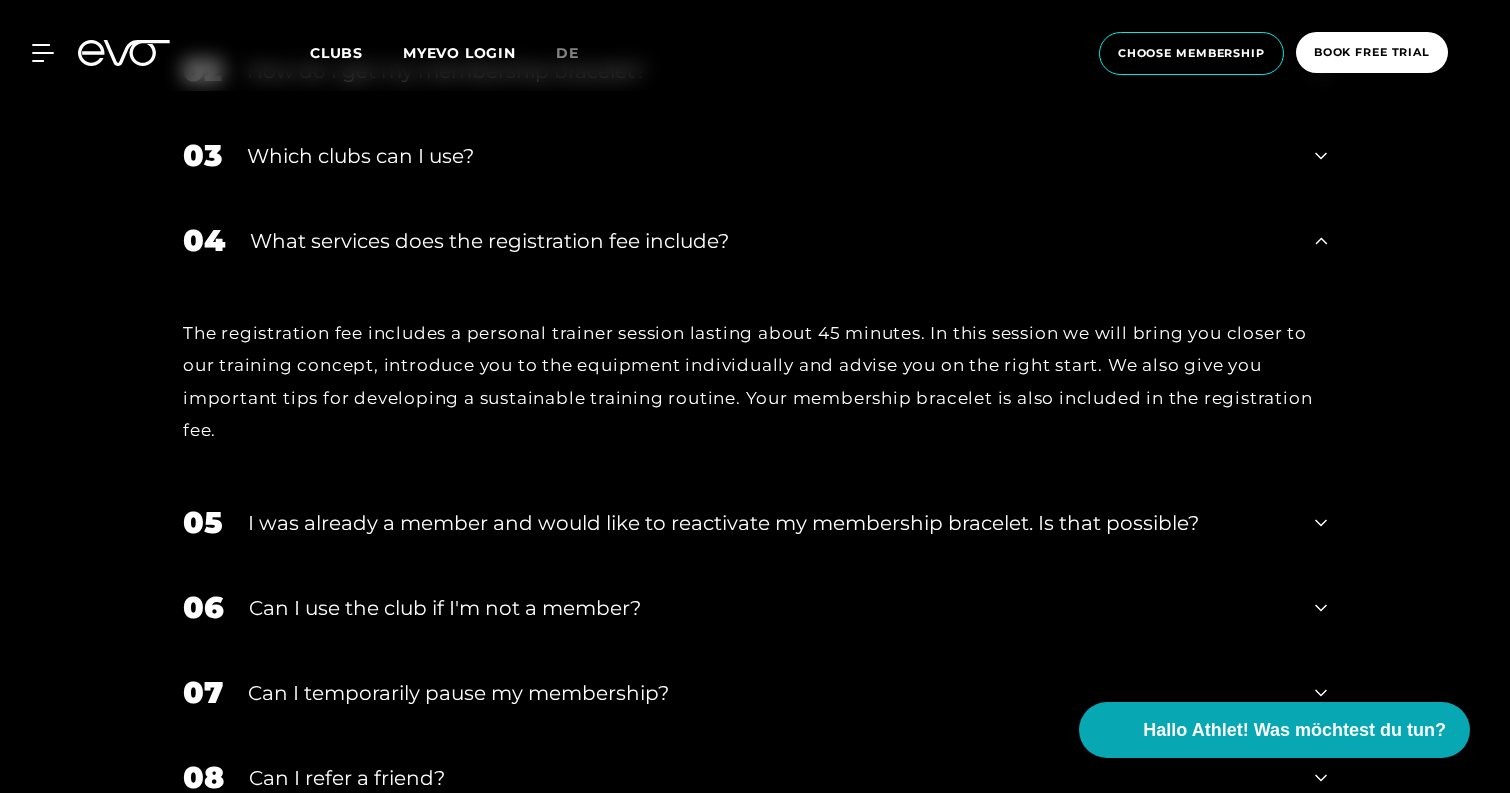 click on "What services does the registration fee include?" at bounding box center (770, 241) 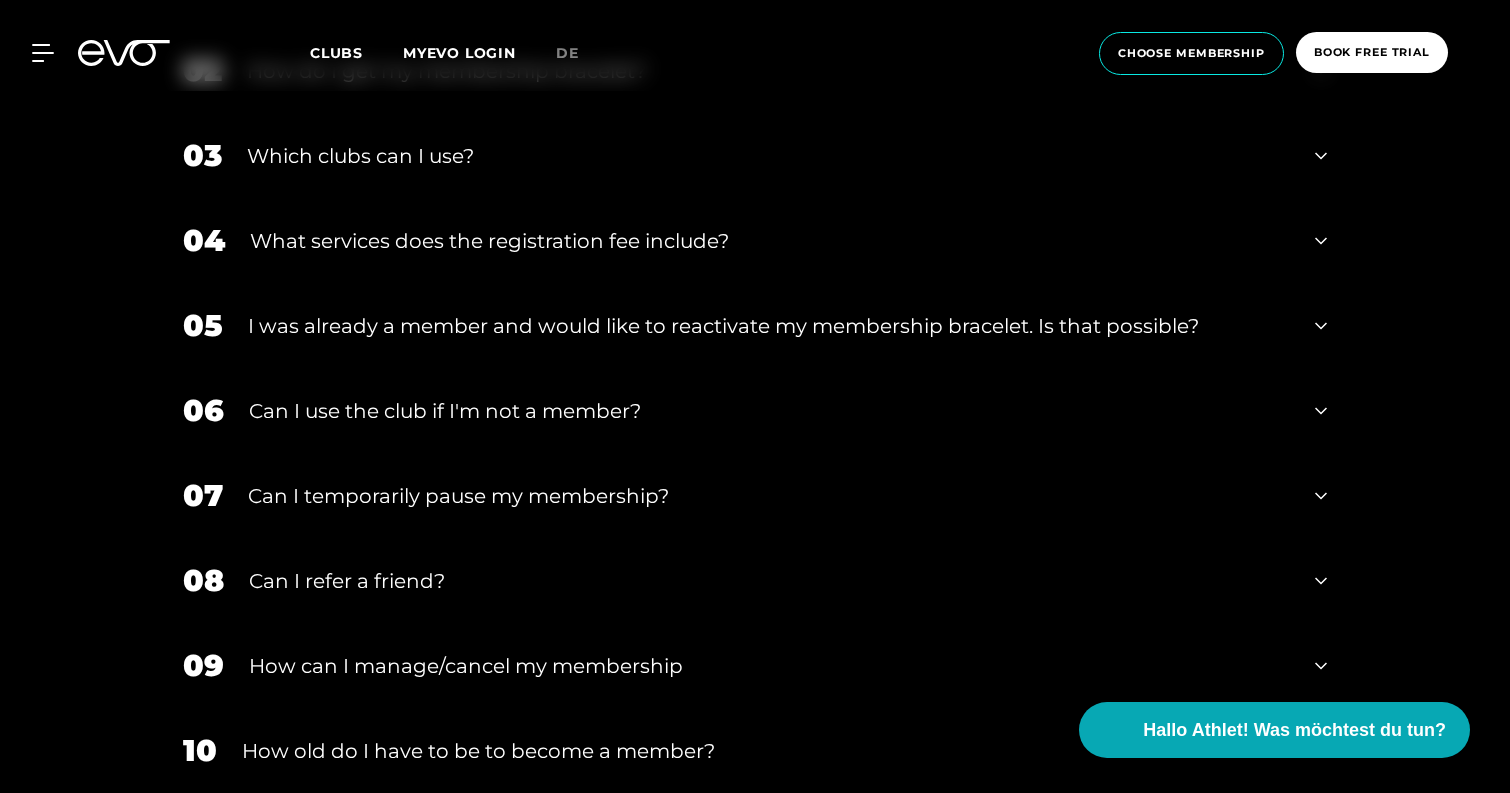 click on "Can I use the club if I'm not a member?" at bounding box center [769, 411] 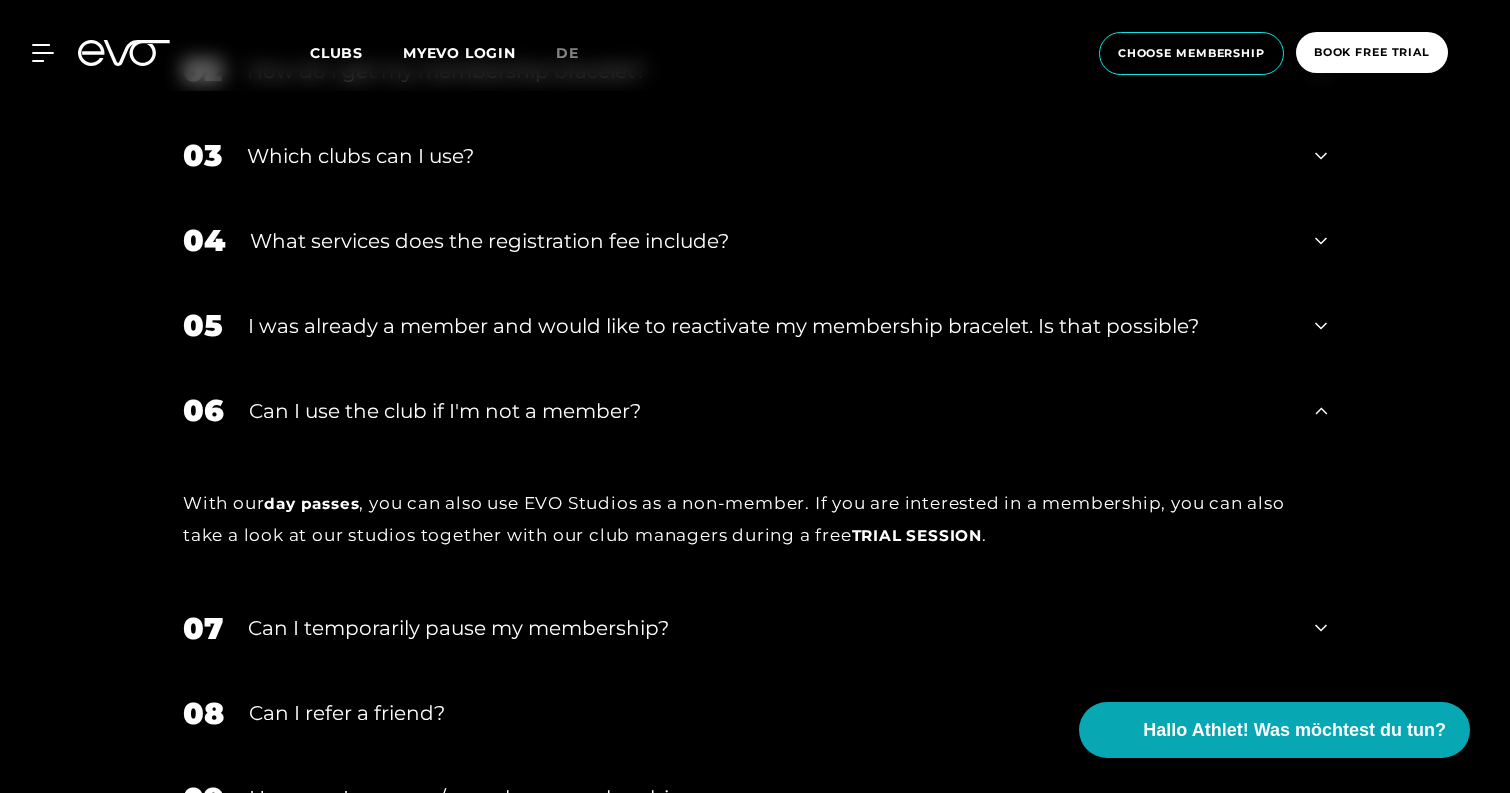 click on "day passes" at bounding box center (311, 503) 